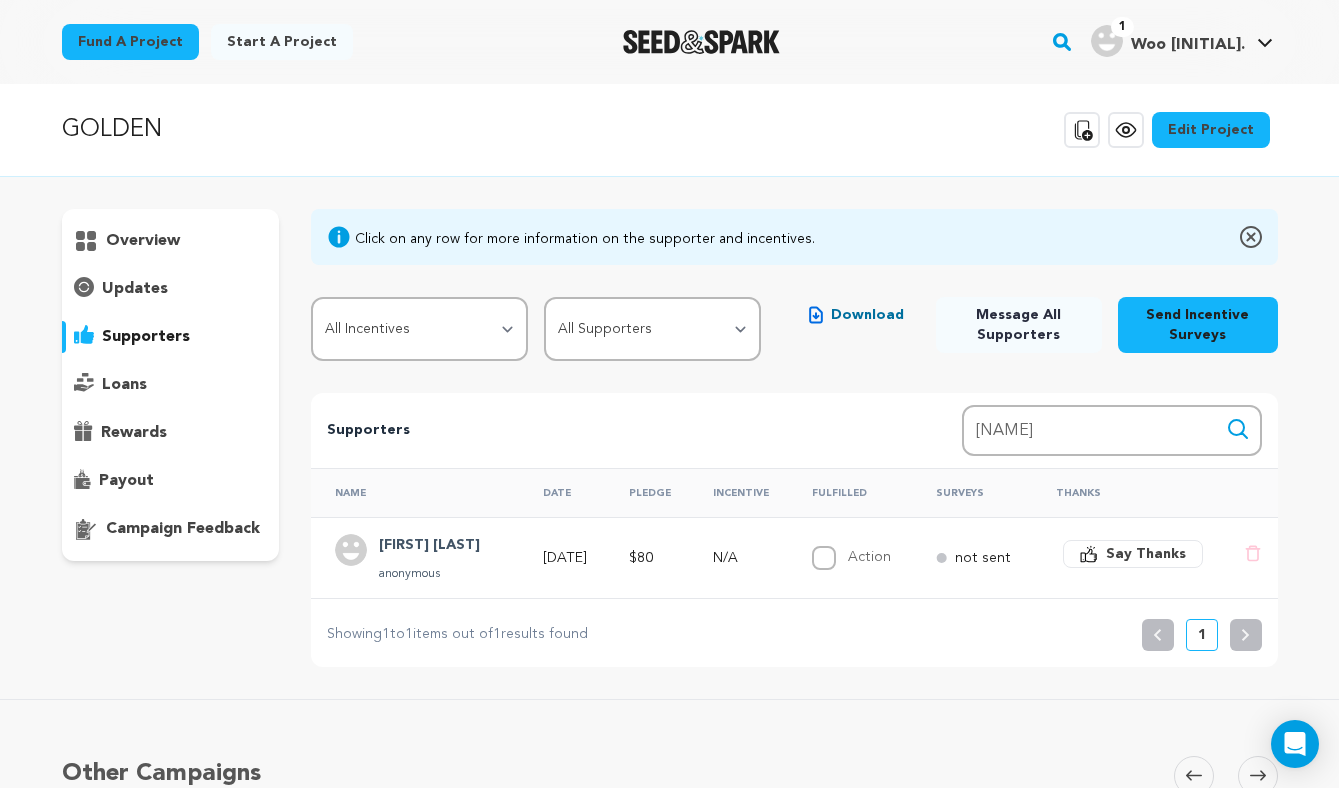 scroll, scrollTop: 147, scrollLeft: 0, axis: vertical 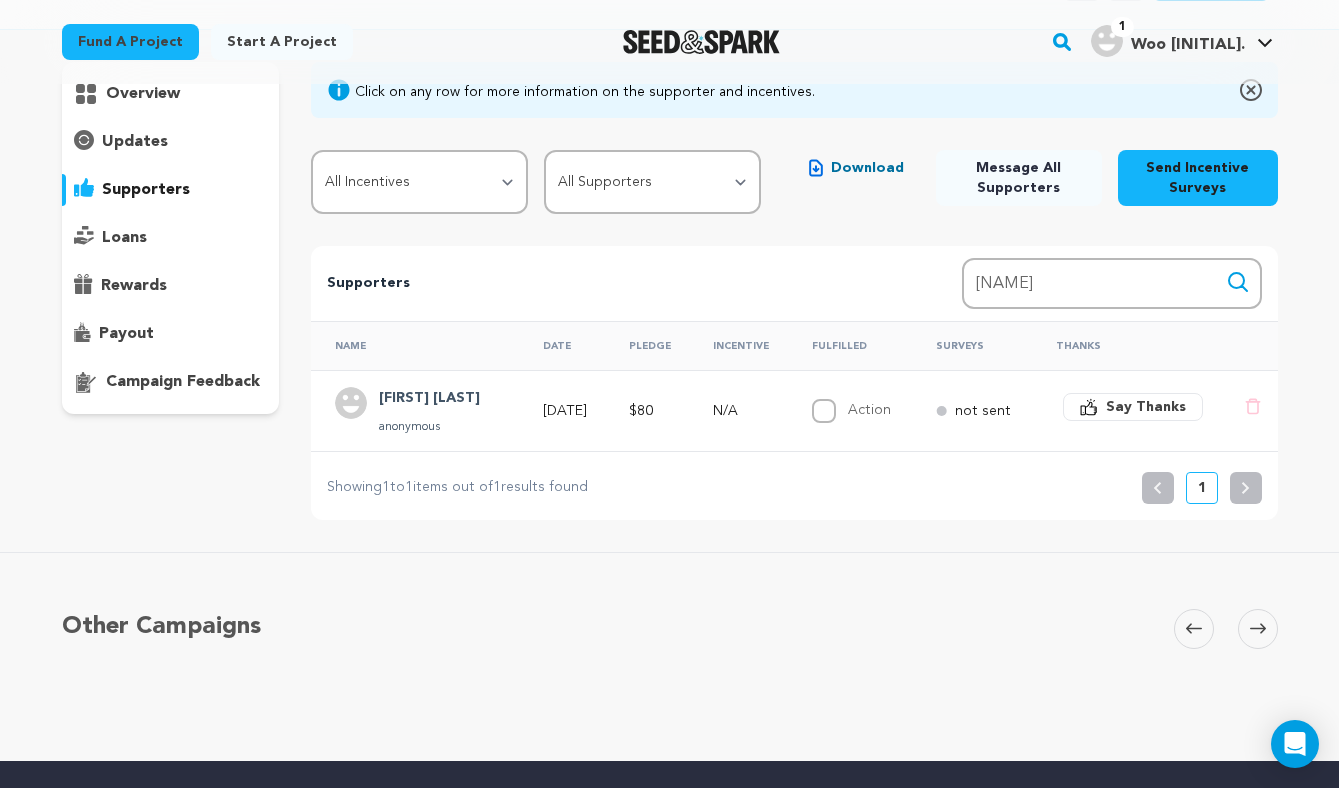 click on "payout" at bounding box center (126, 334) 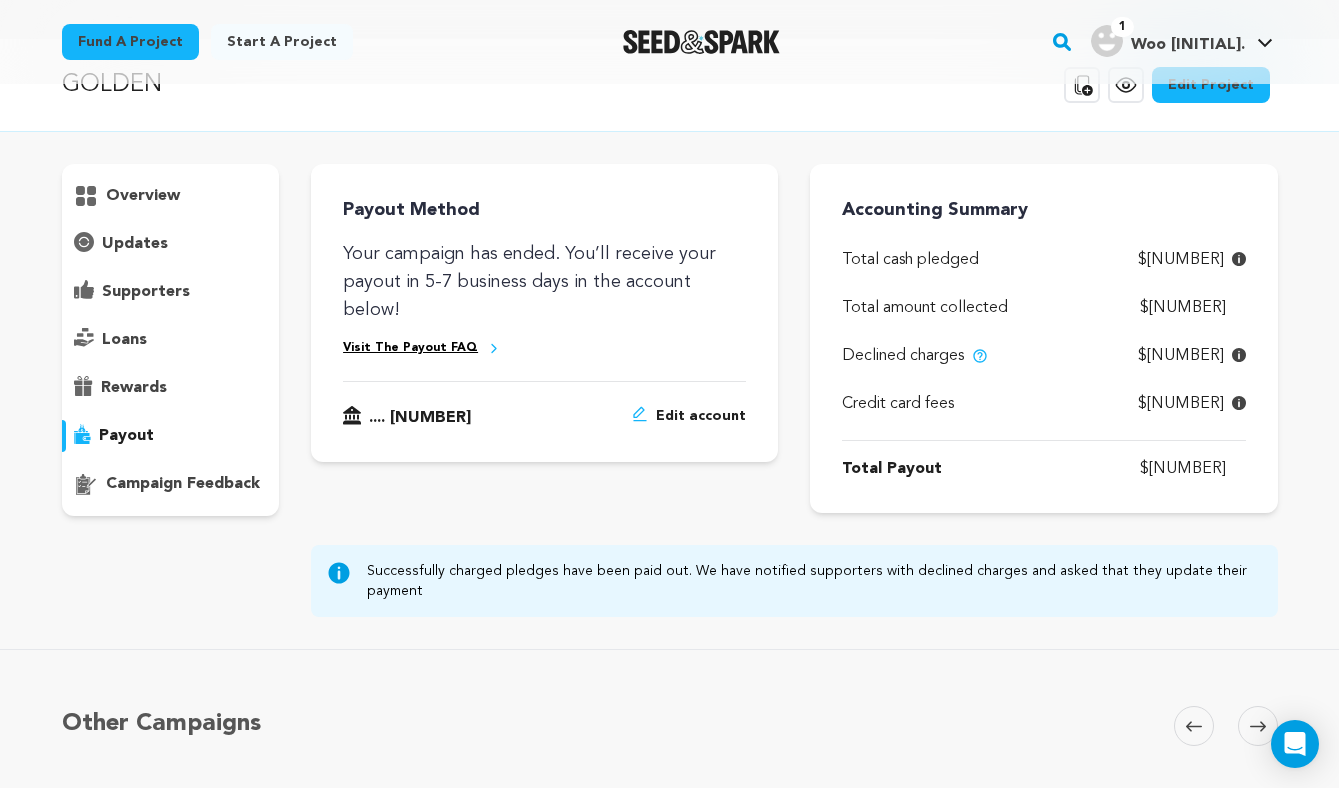 scroll, scrollTop: 0, scrollLeft: 0, axis: both 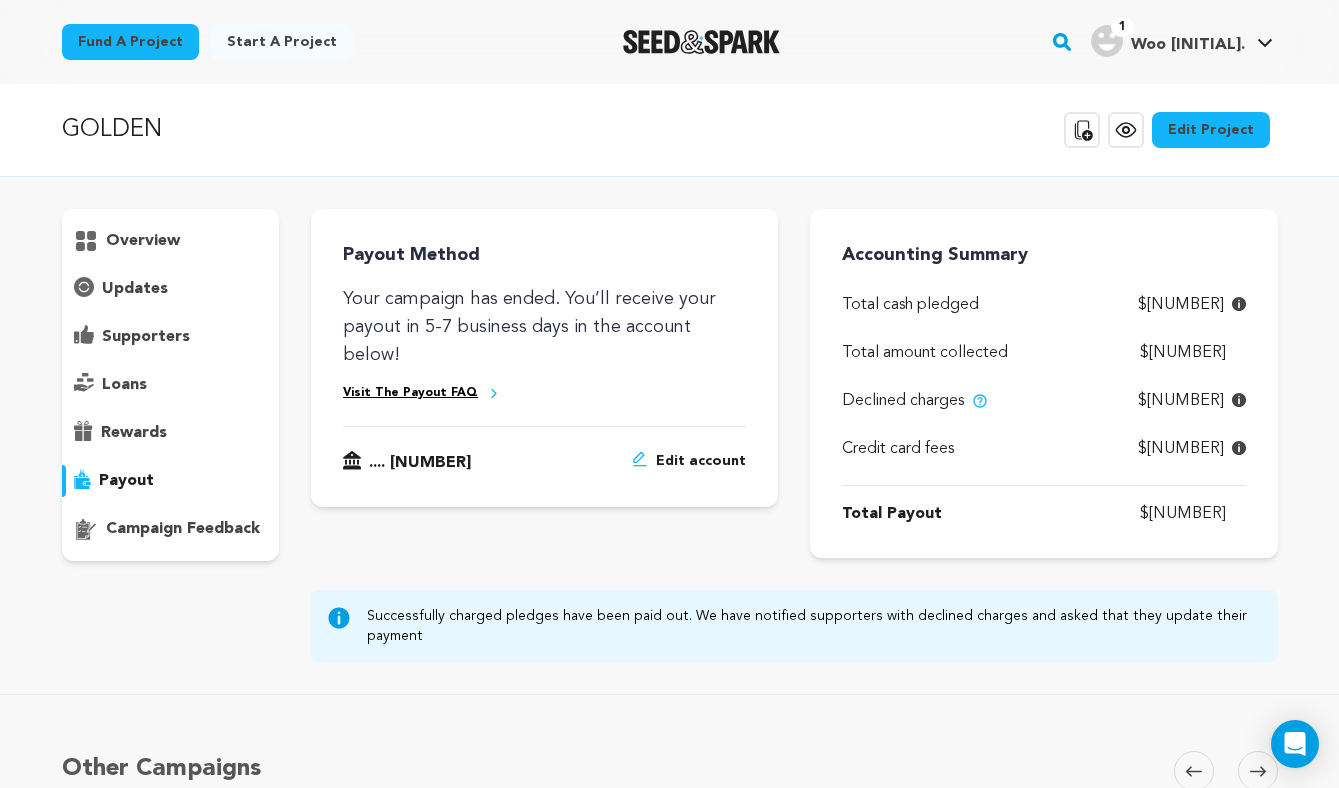click 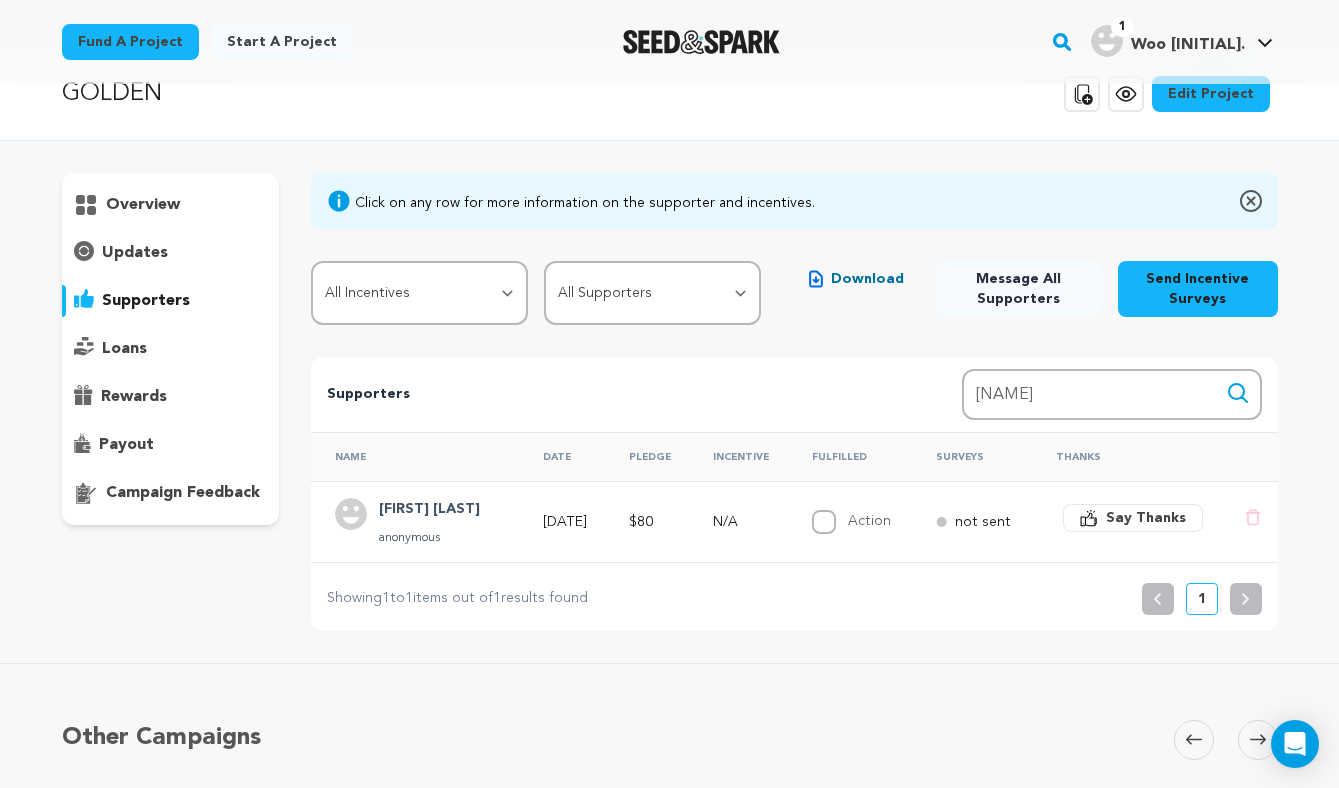 scroll, scrollTop: 42, scrollLeft: 0, axis: vertical 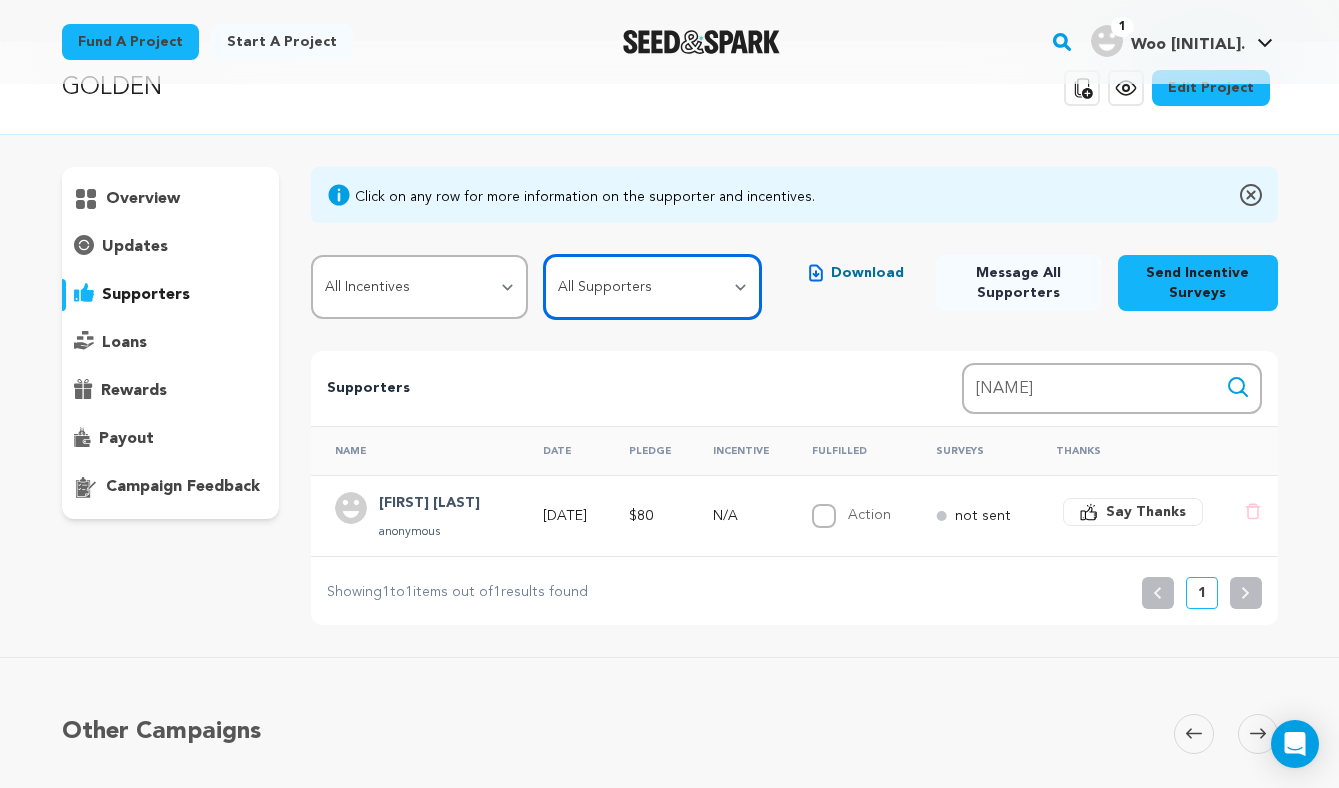 click on "All Supporters
Survey not sent Survey incomplete Survey complete Incentive not fulfilled Incentive fulfilled Declined charge" at bounding box center (652, 287) 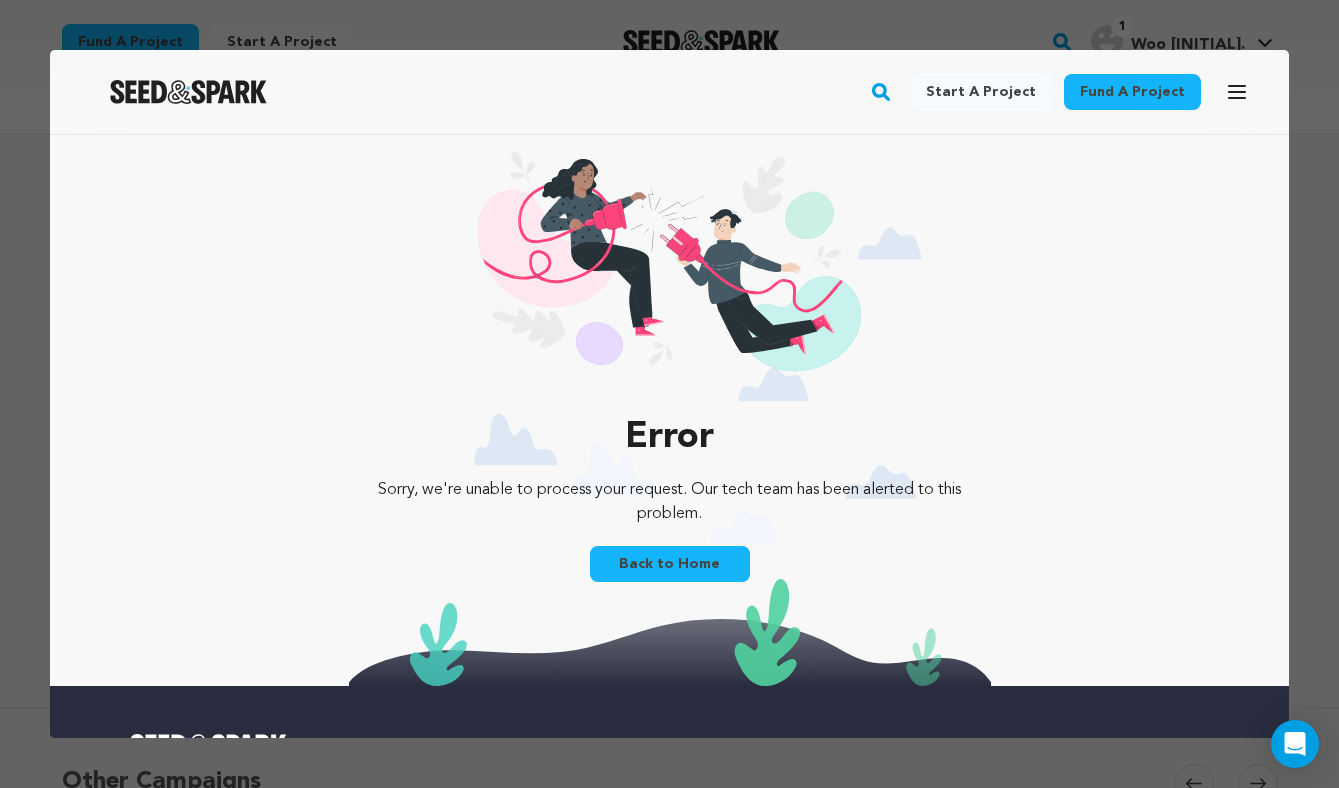 scroll, scrollTop: 0, scrollLeft: 0, axis: both 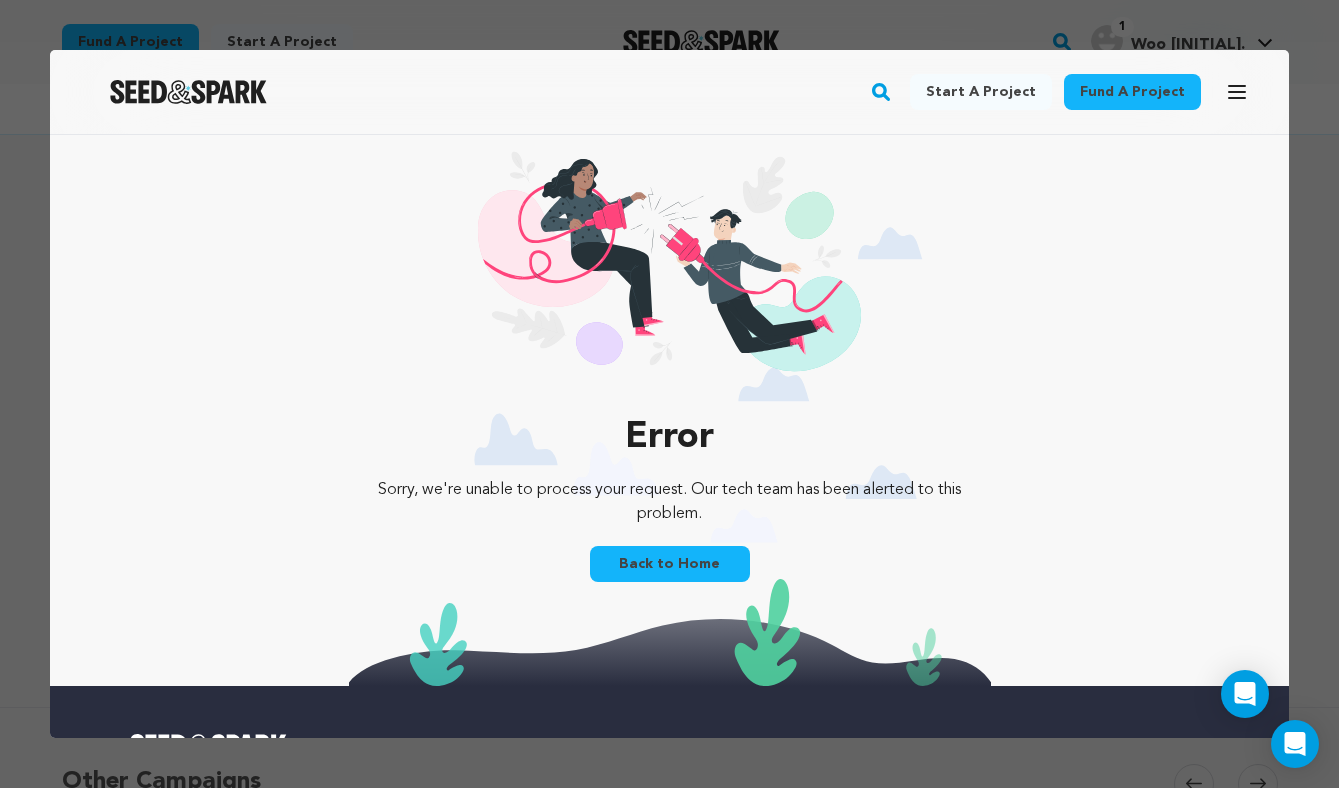 click on "Back to Home" at bounding box center (670, 564) 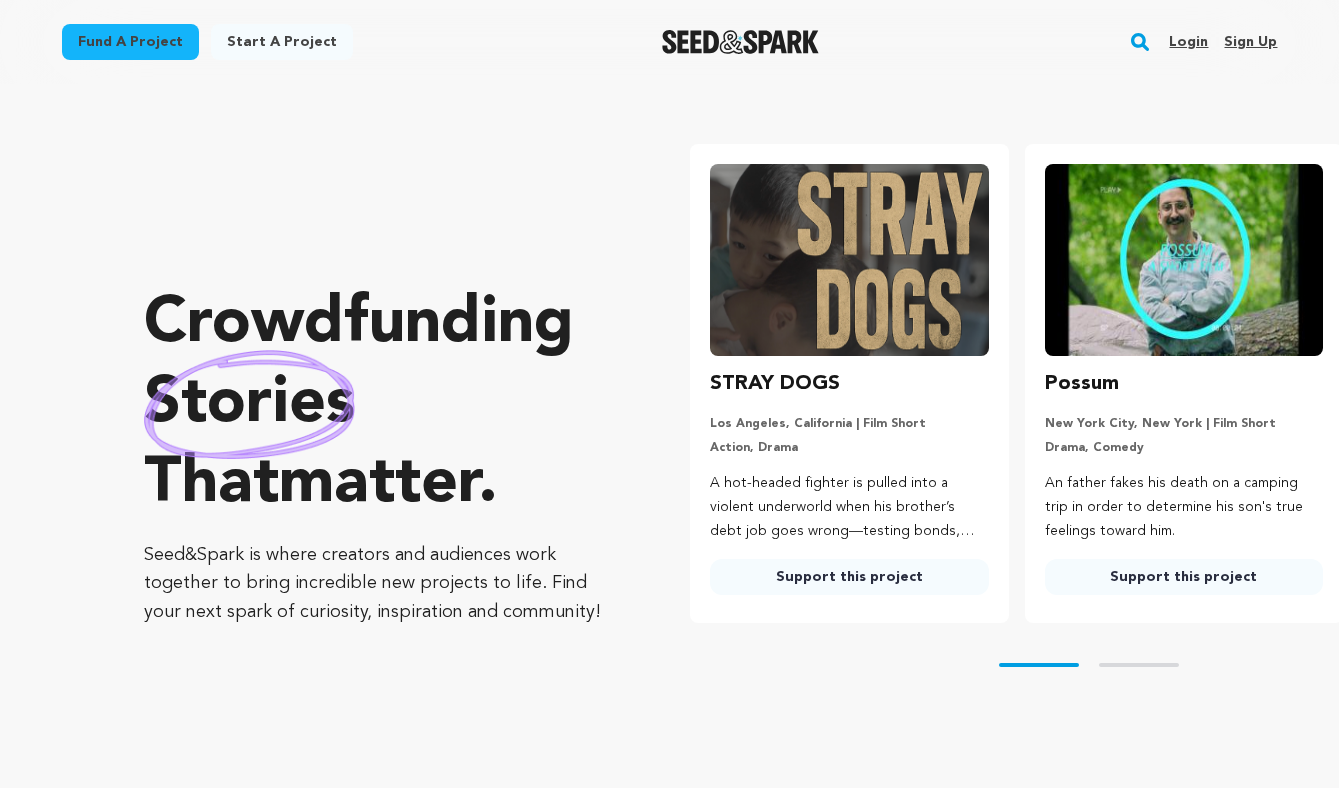 scroll, scrollTop: 0, scrollLeft: 0, axis: both 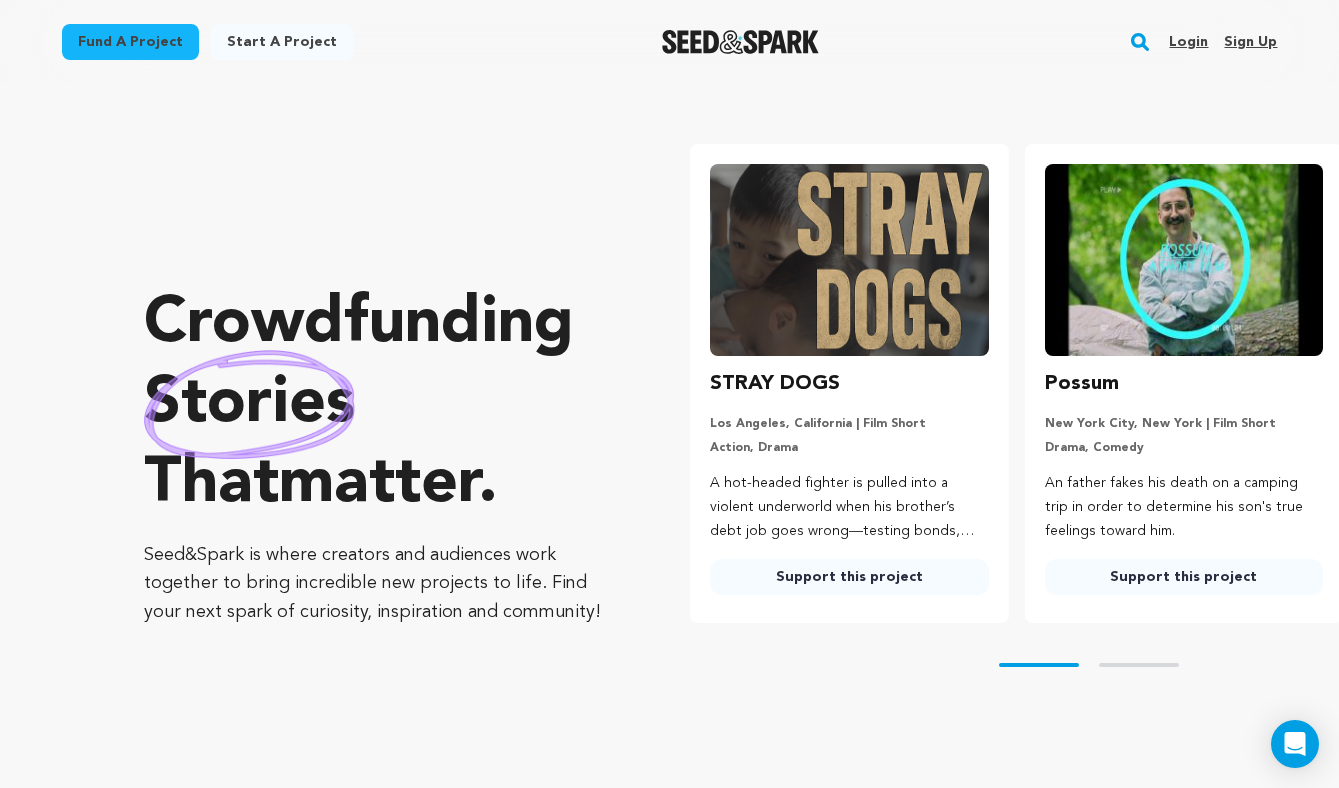 click on "Login" at bounding box center [1188, 42] 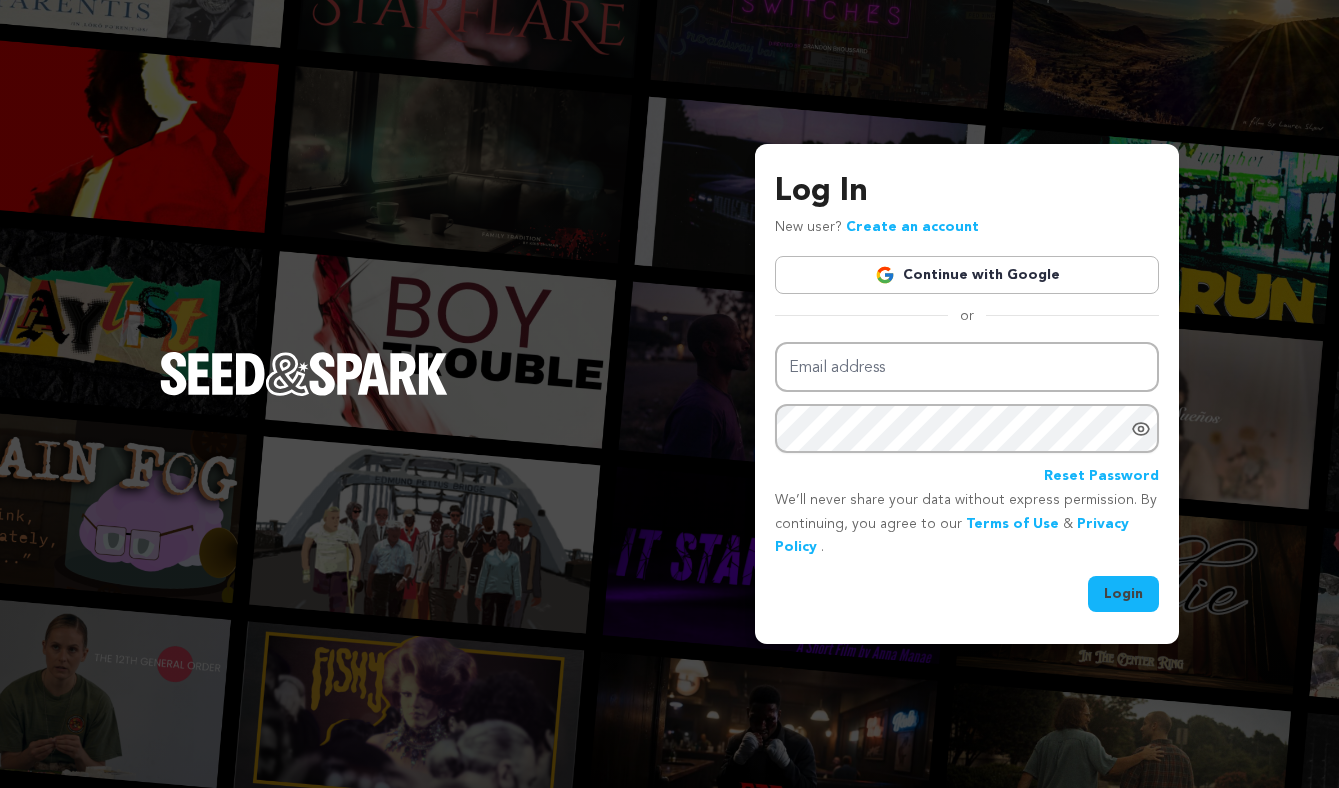 scroll, scrollTop: 0, scrollLeft: 0, axis: both 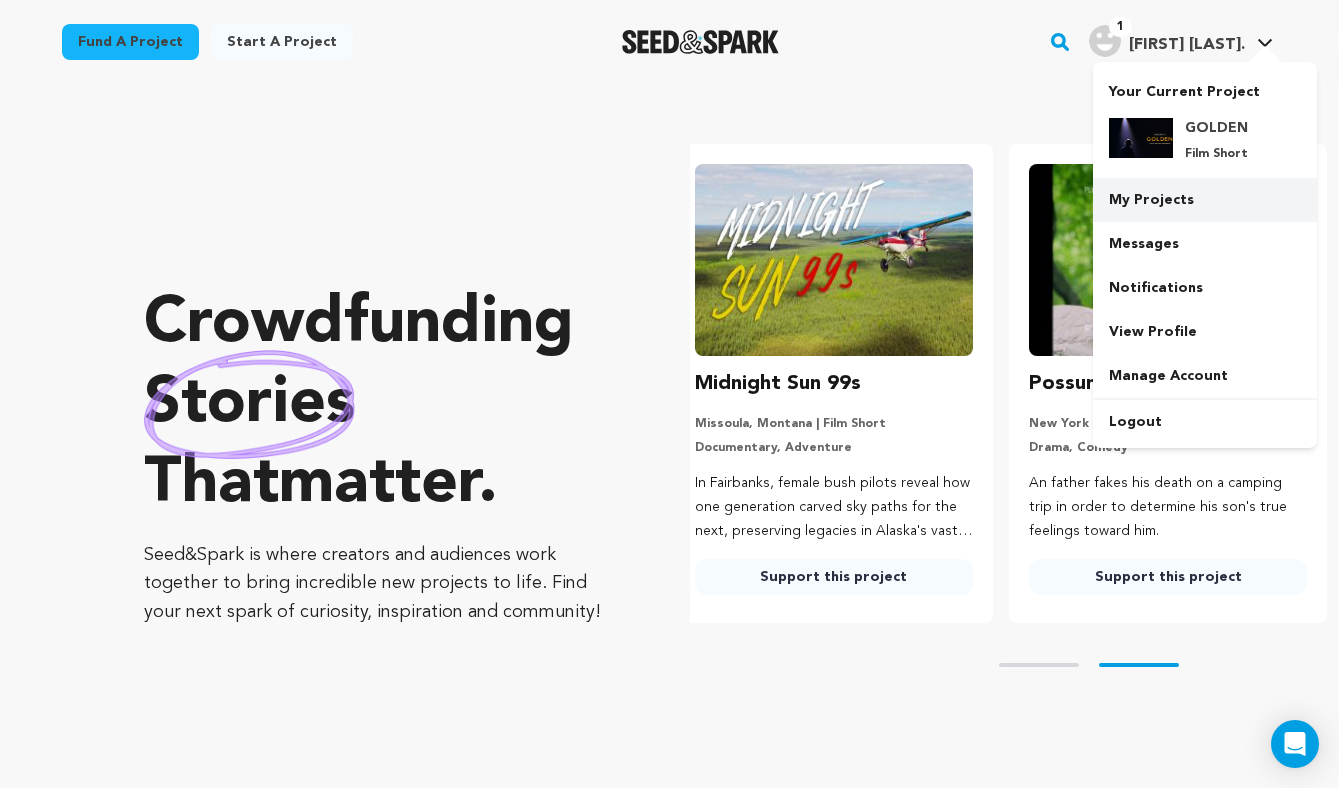click on "My Projects" at bounding box center [1205, 200] 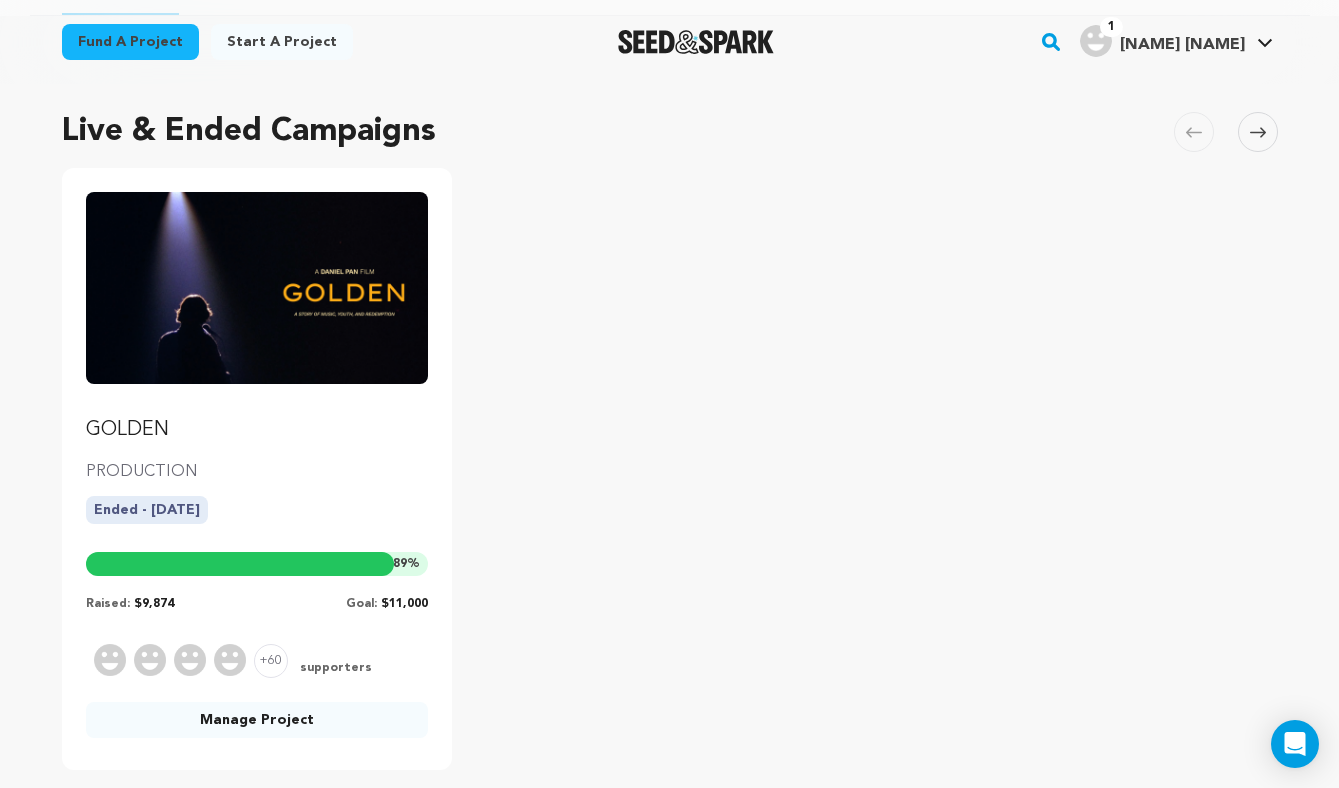 scroll, scrollTop: 124, scrollLeft: 0, axis: vertical 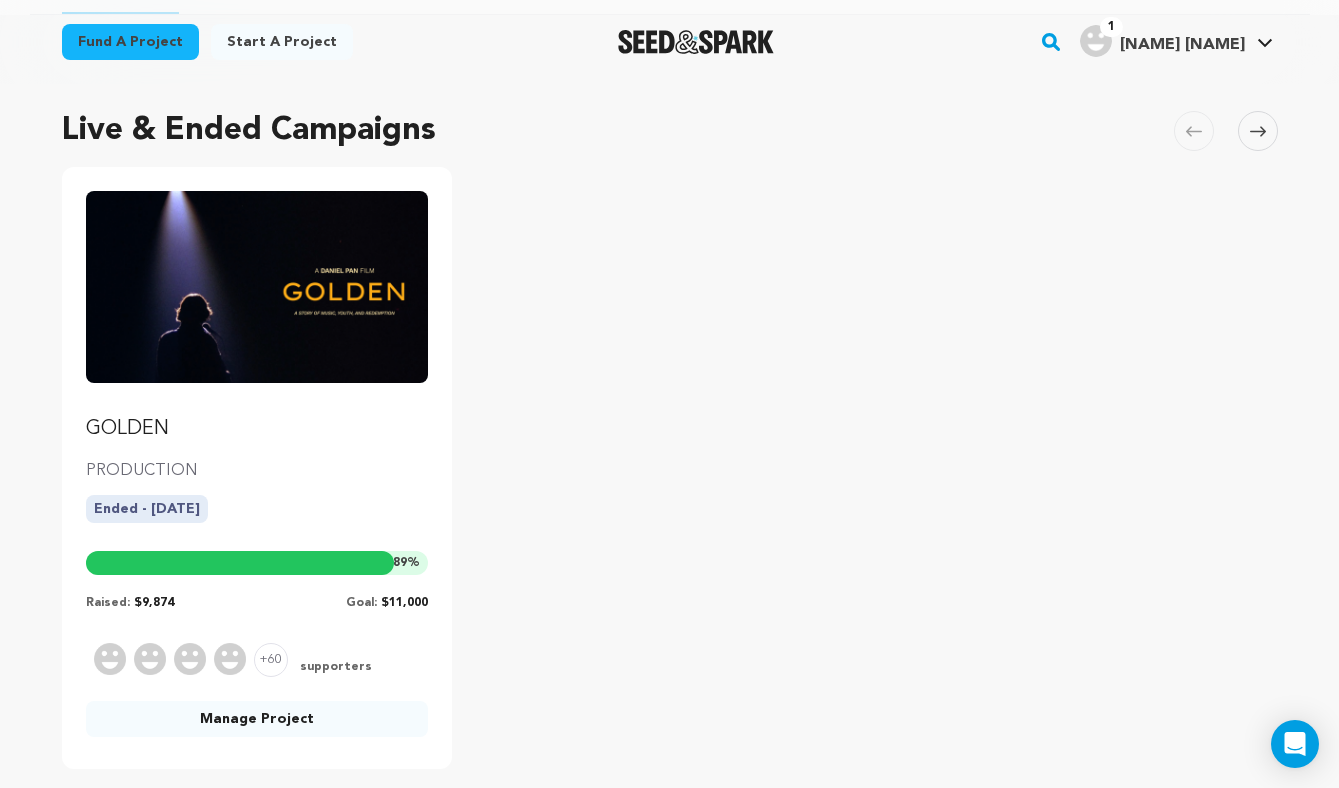 click on "GOLDEN
PRODUCTION
Ended - 02/06/2025
89 %
Raised:
$9,874
Goal:
$11,000" at bounding box center (257, 401) 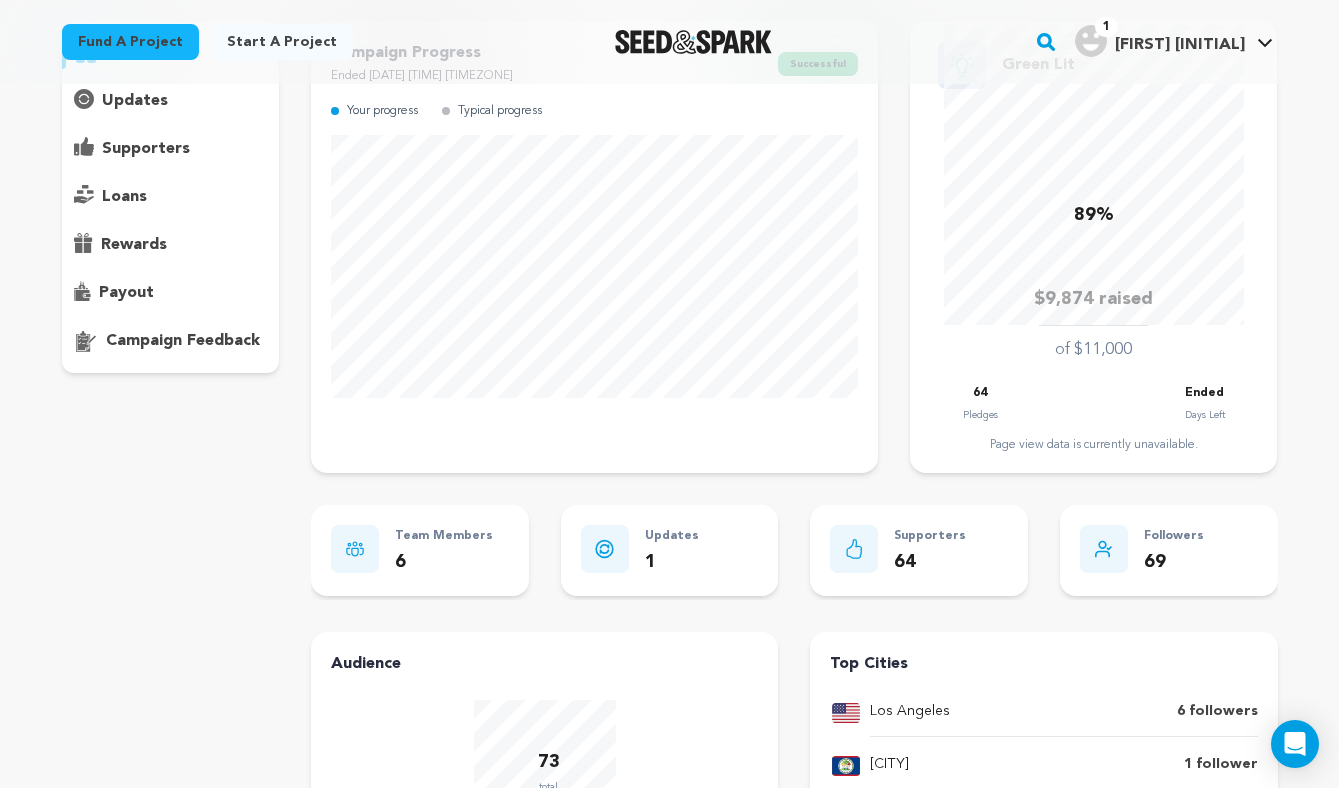 scroll, scrollTop: 104, scrollLeft: 0, axis: vertical 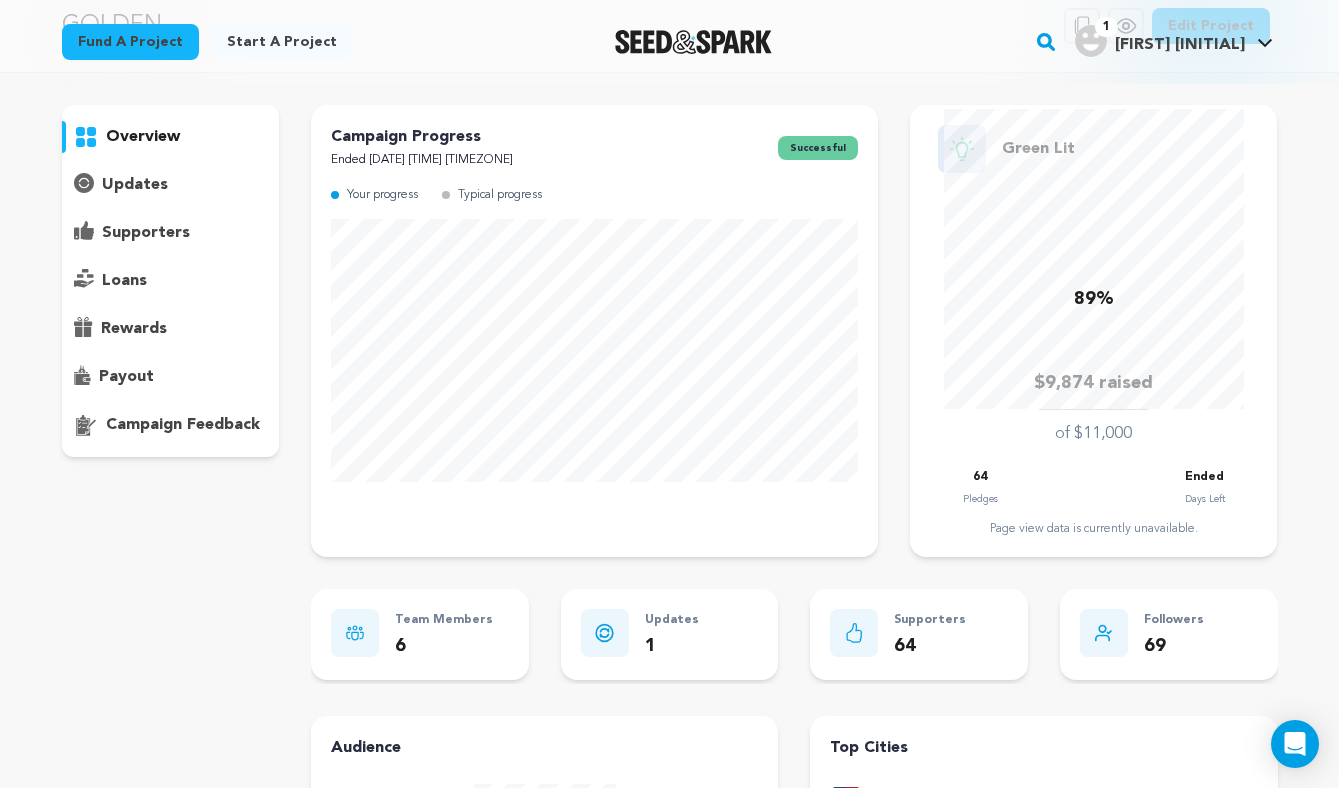 click on "rewards" at bounding box center (134, 329) 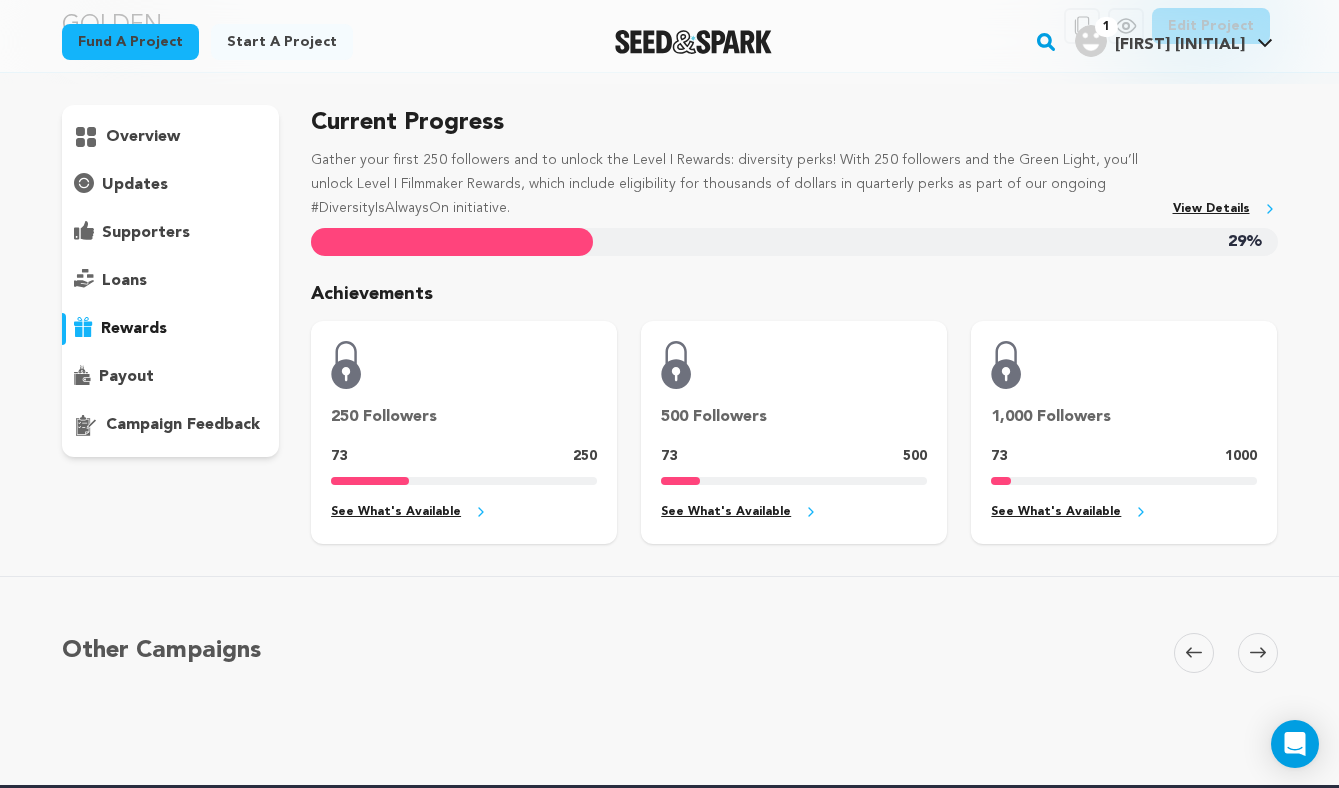 click on "supporters" at bounding box center (146, 233) 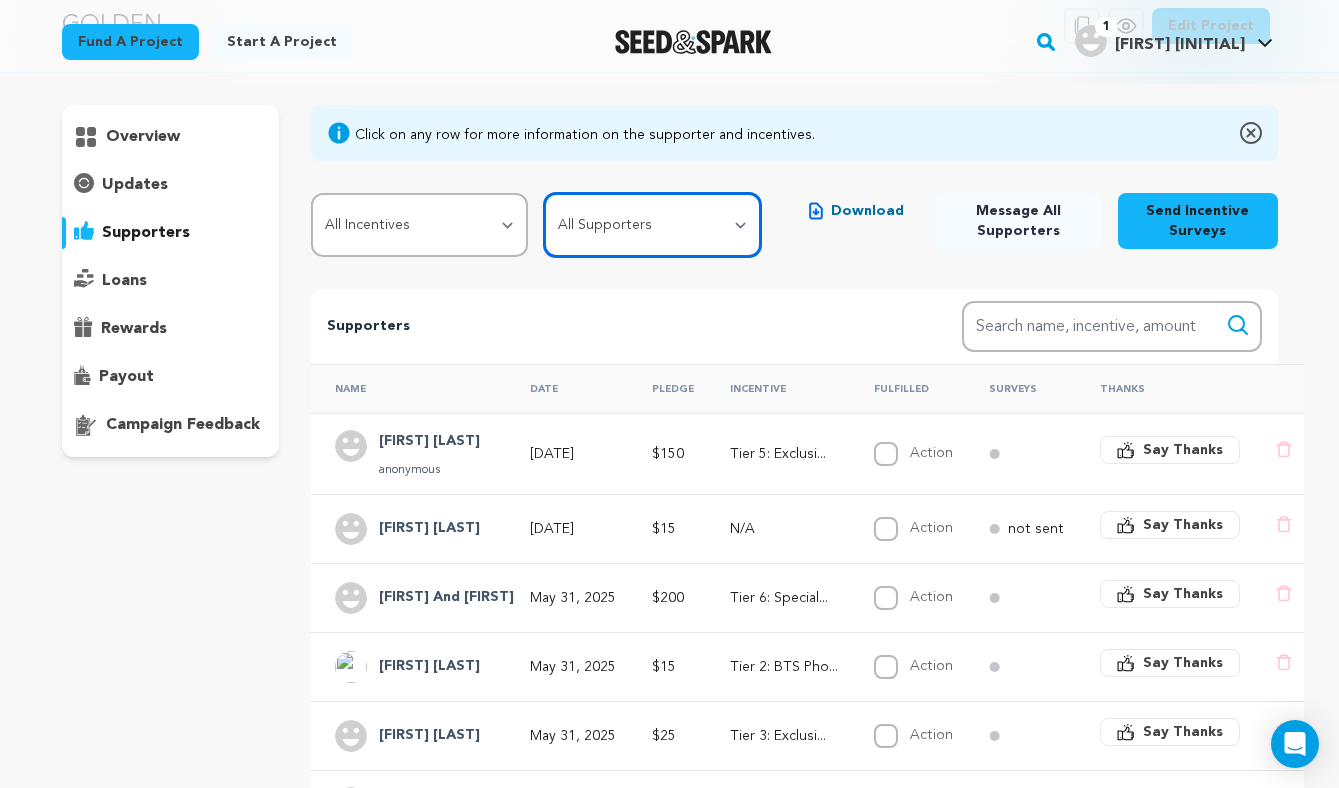 click on "All Supporters
Survey not sent Survey incomplete Survey complete Incentive not fulfilled Incentive fulfilled Declined charge" at bounding box center [652, 225] 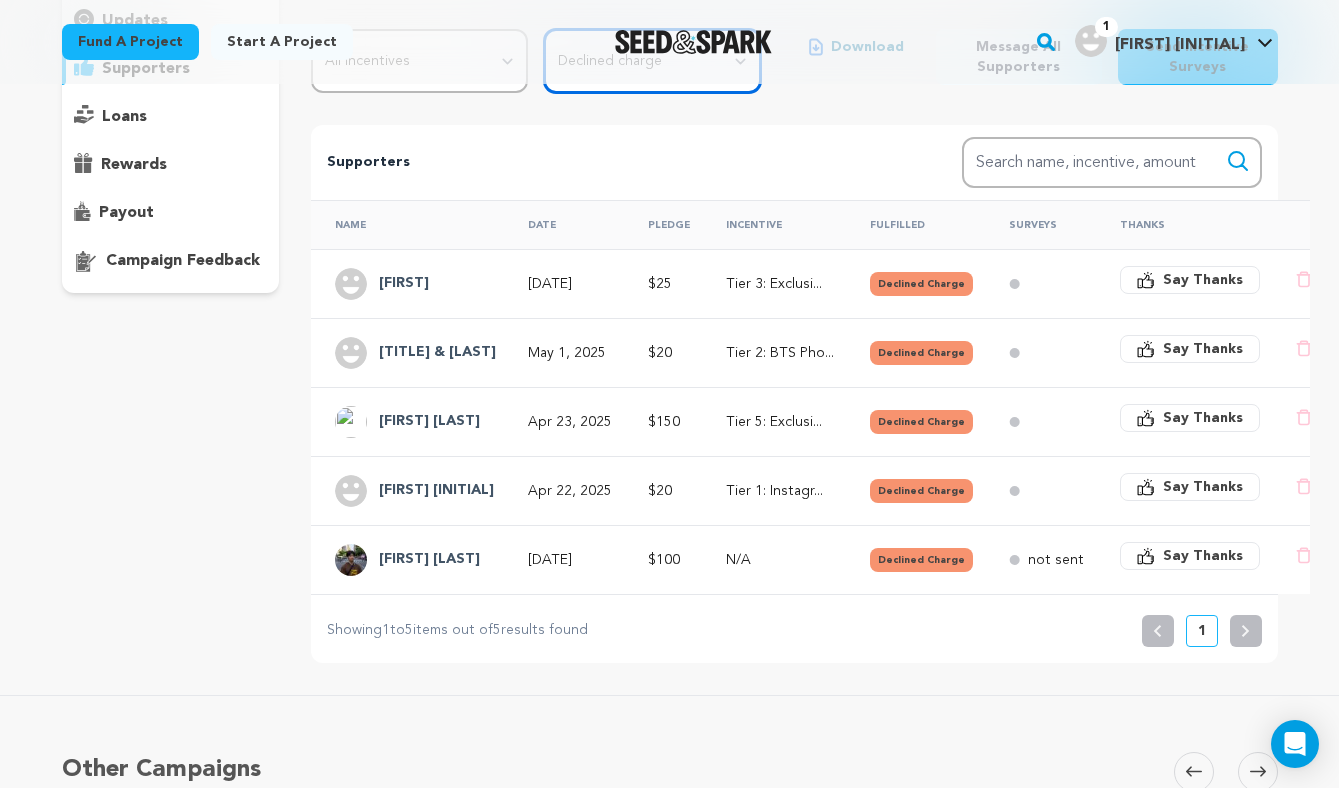 scroll, scrollTop: 273, scrollLeft: 0, axis: vertical 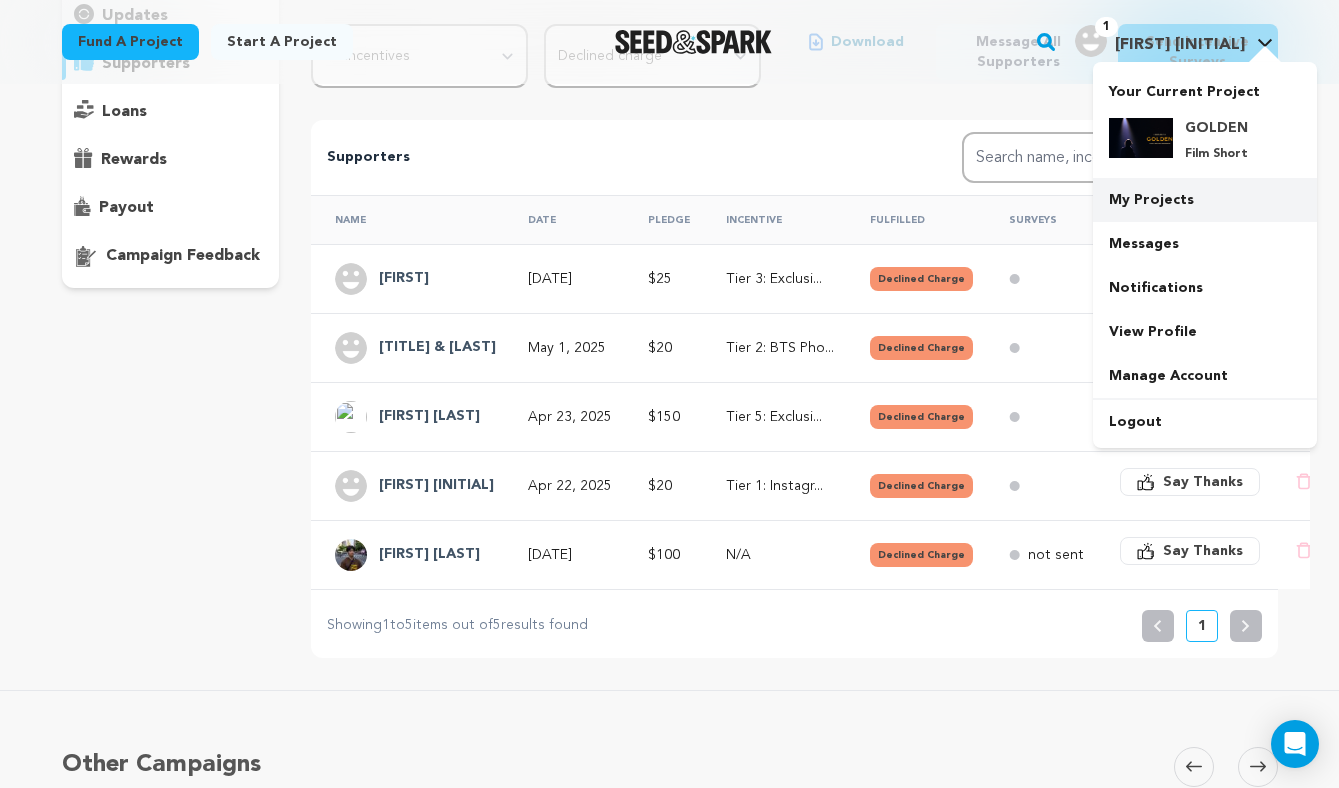 click on "My Projects" at bounding box center [1205, 200] 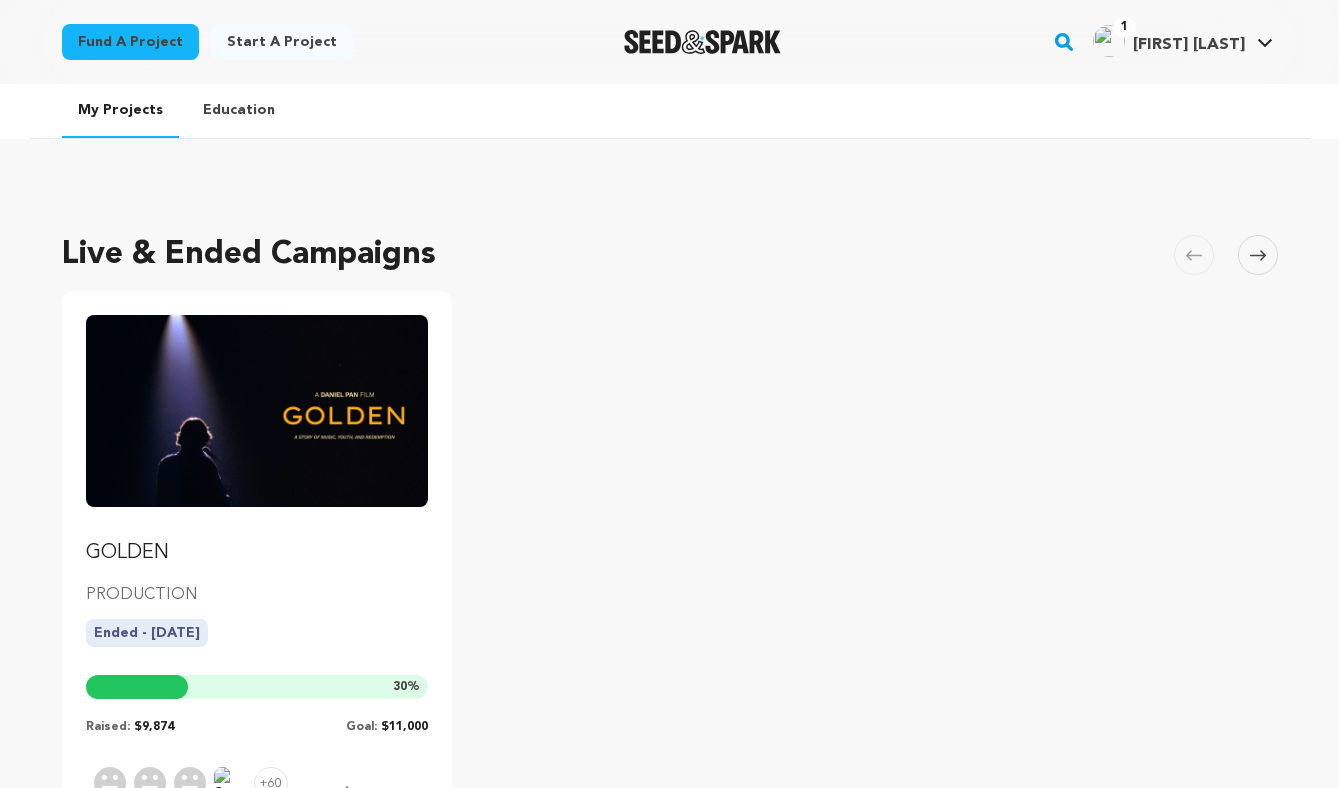 scroll, scrollTop: 0, scrollLeft: 0, axis: both 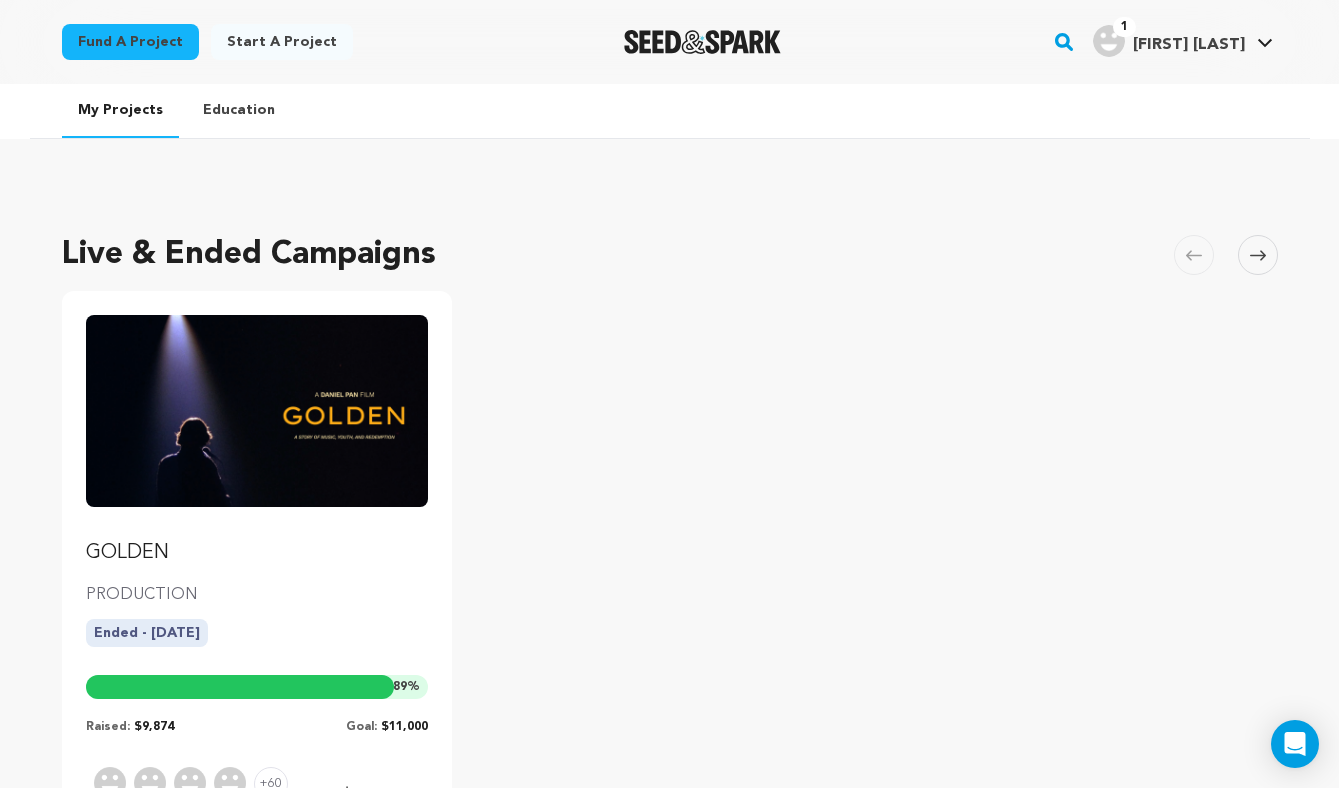 click at bounding box center [257, 411] 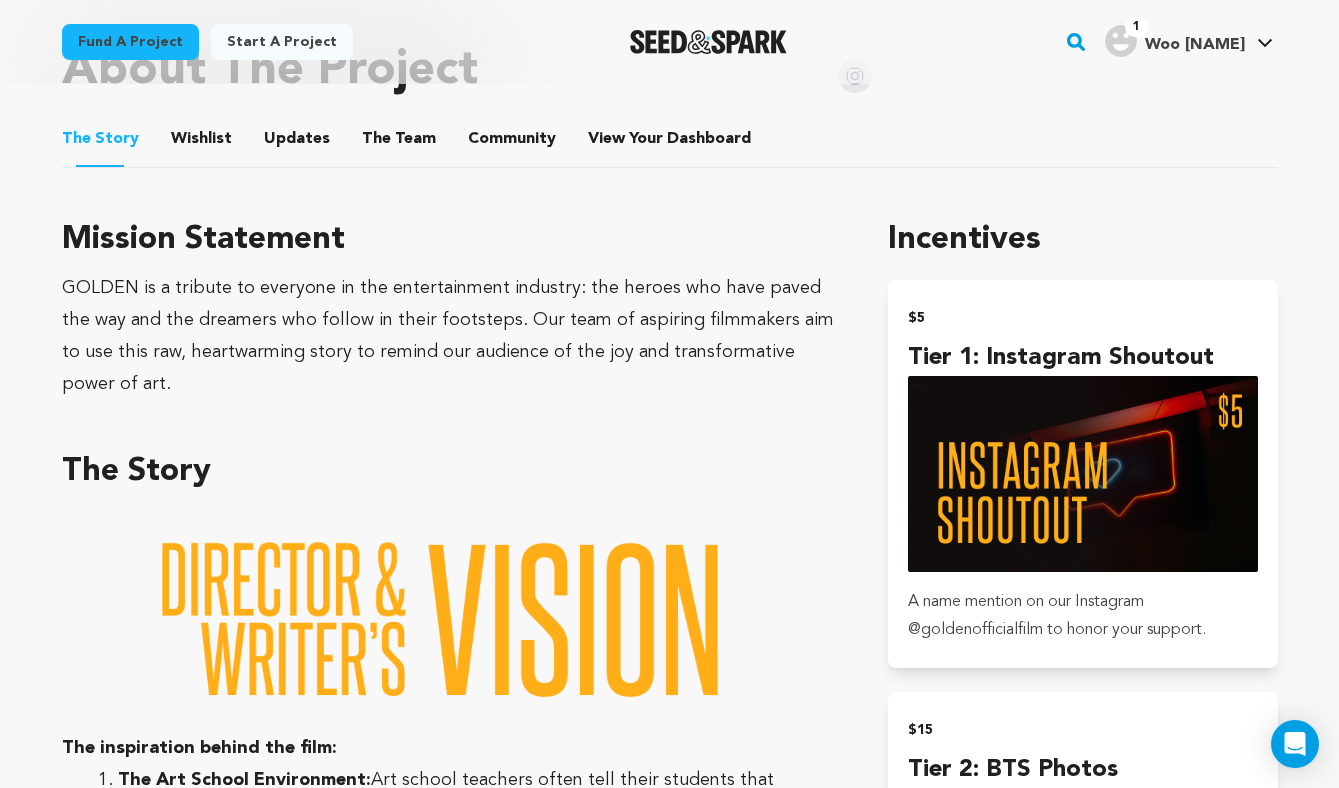 scroll, scrollTop: 0, scrollLeft: 0, axis: both 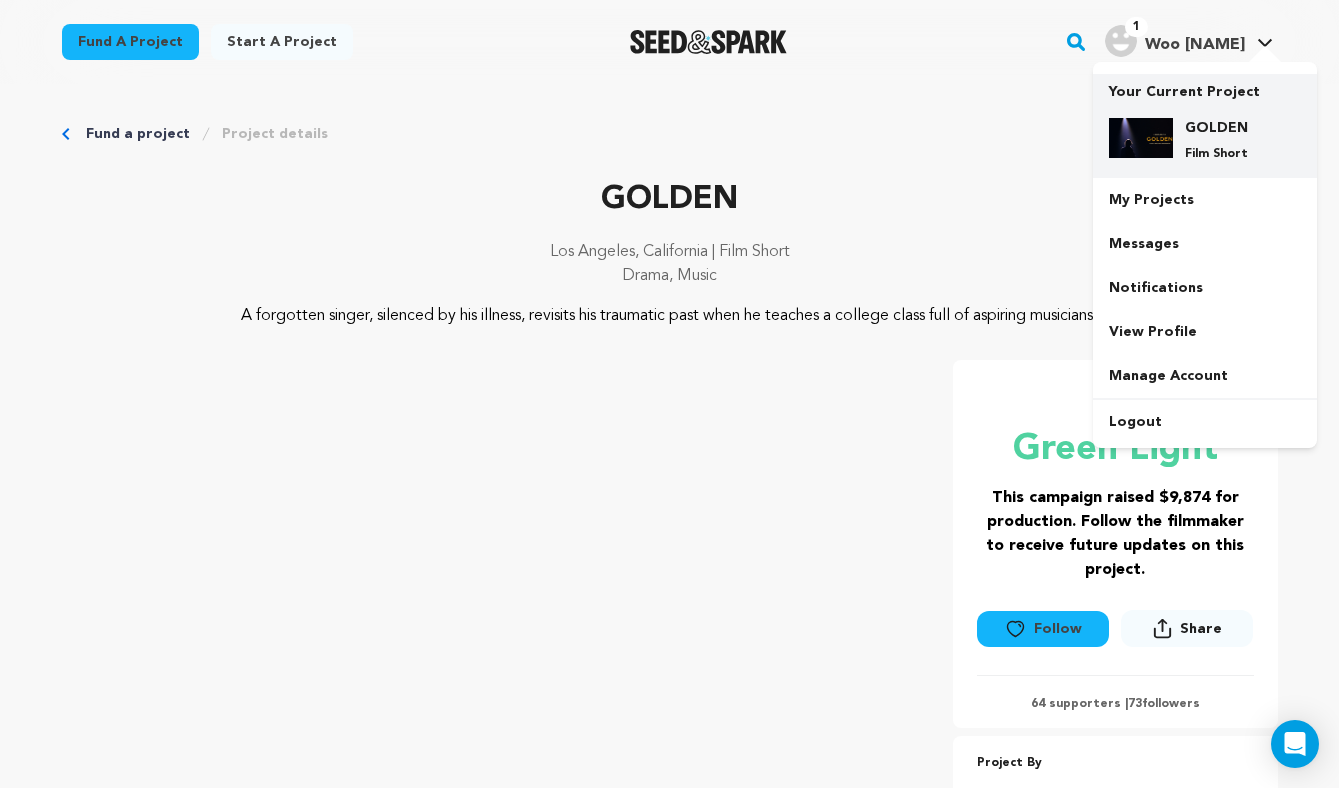 click on "GOLDEN
Film Short" at bounding box center [1221, 140] 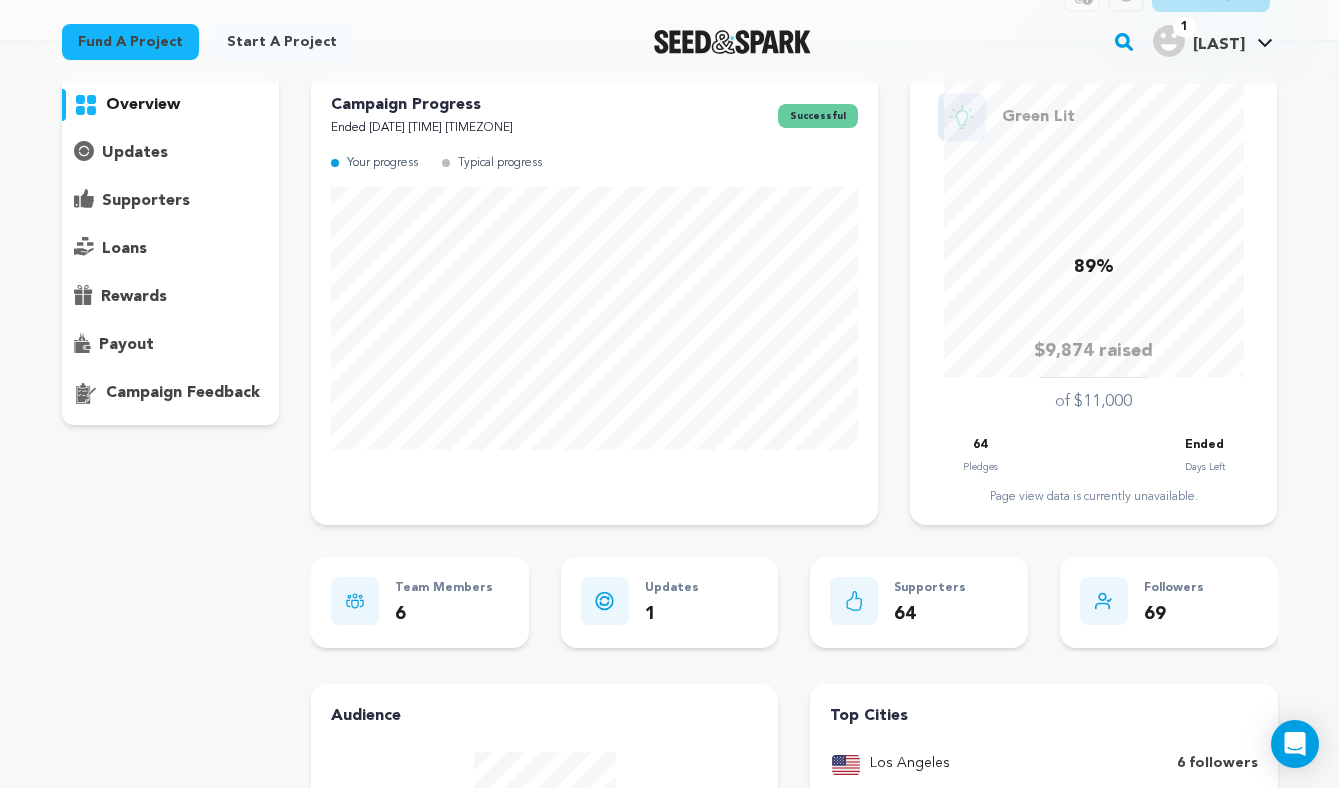 scroll, scrollTop: 138, scrollLeft: 0, axis: vertical 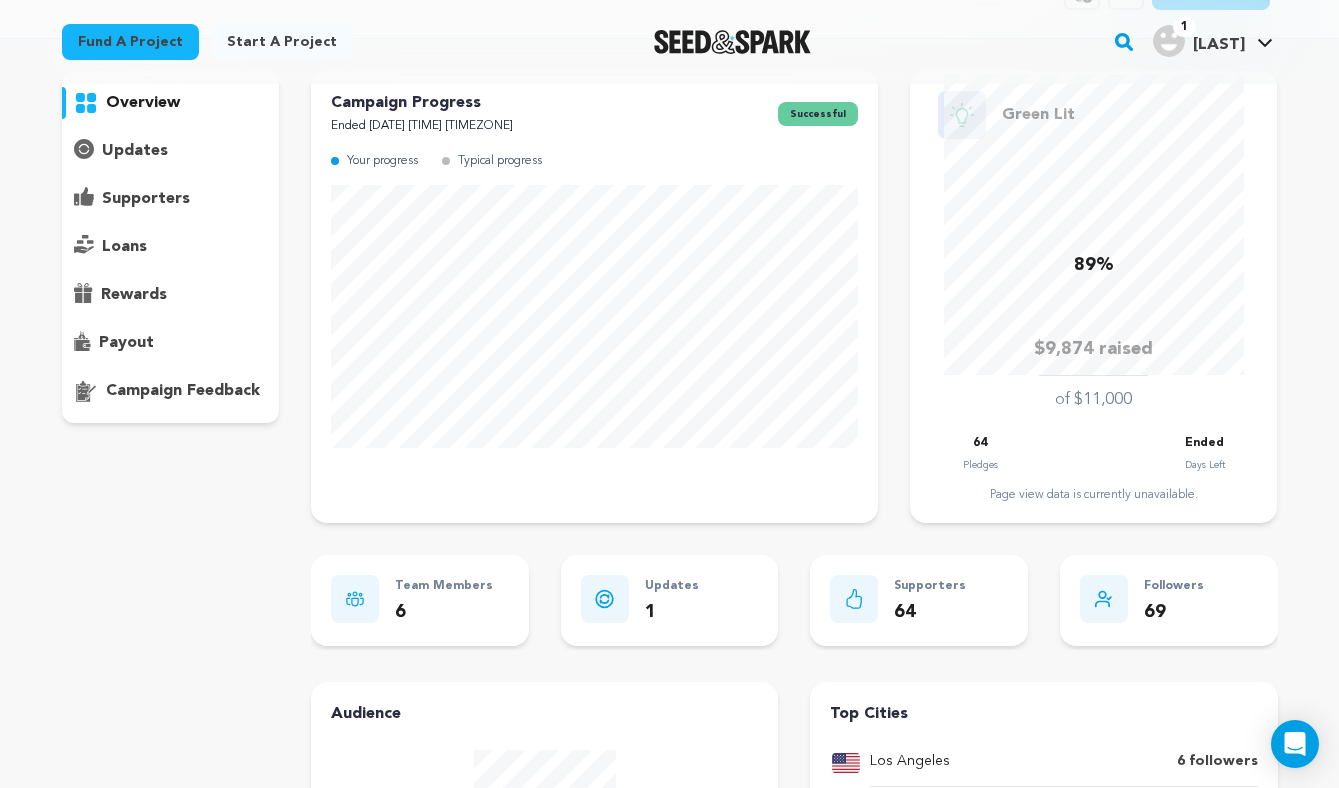 click on "payout" at bounding box center [126, 343] 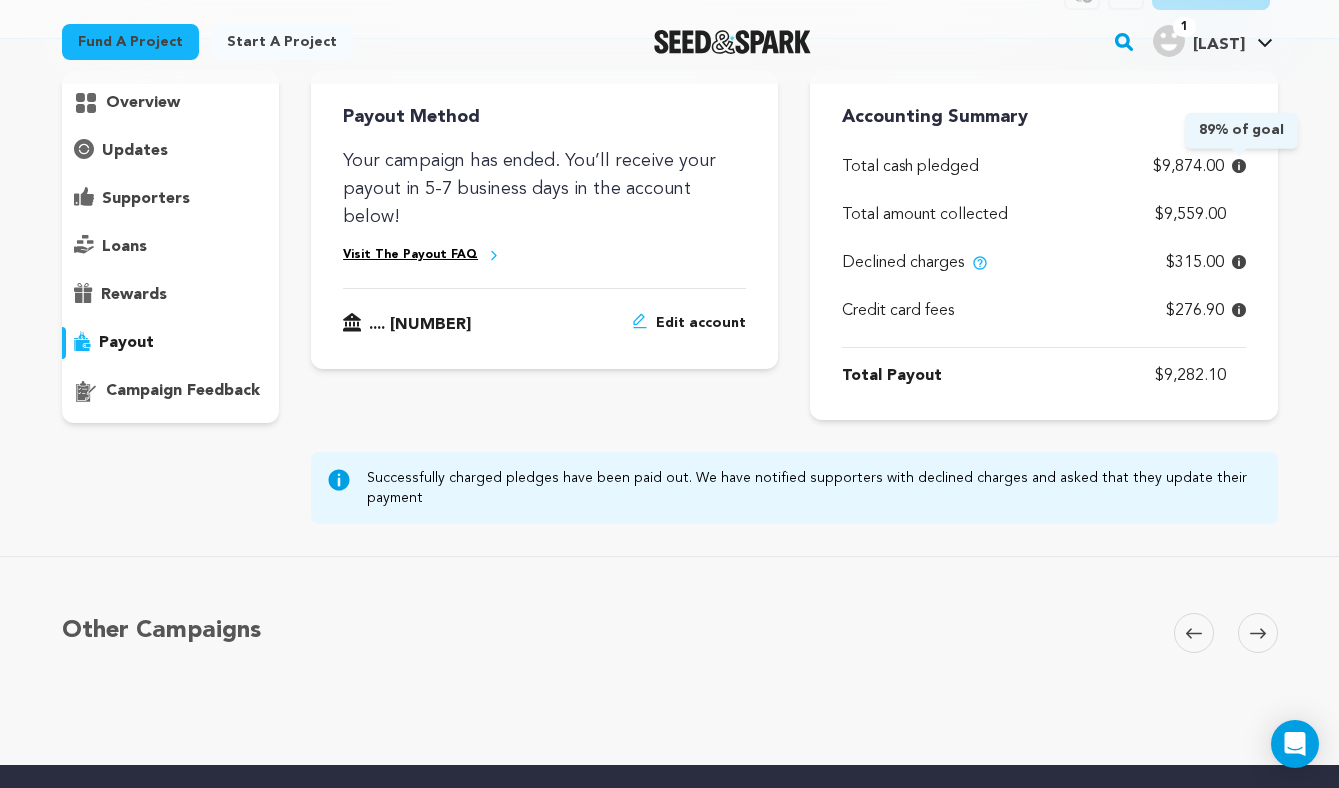 click 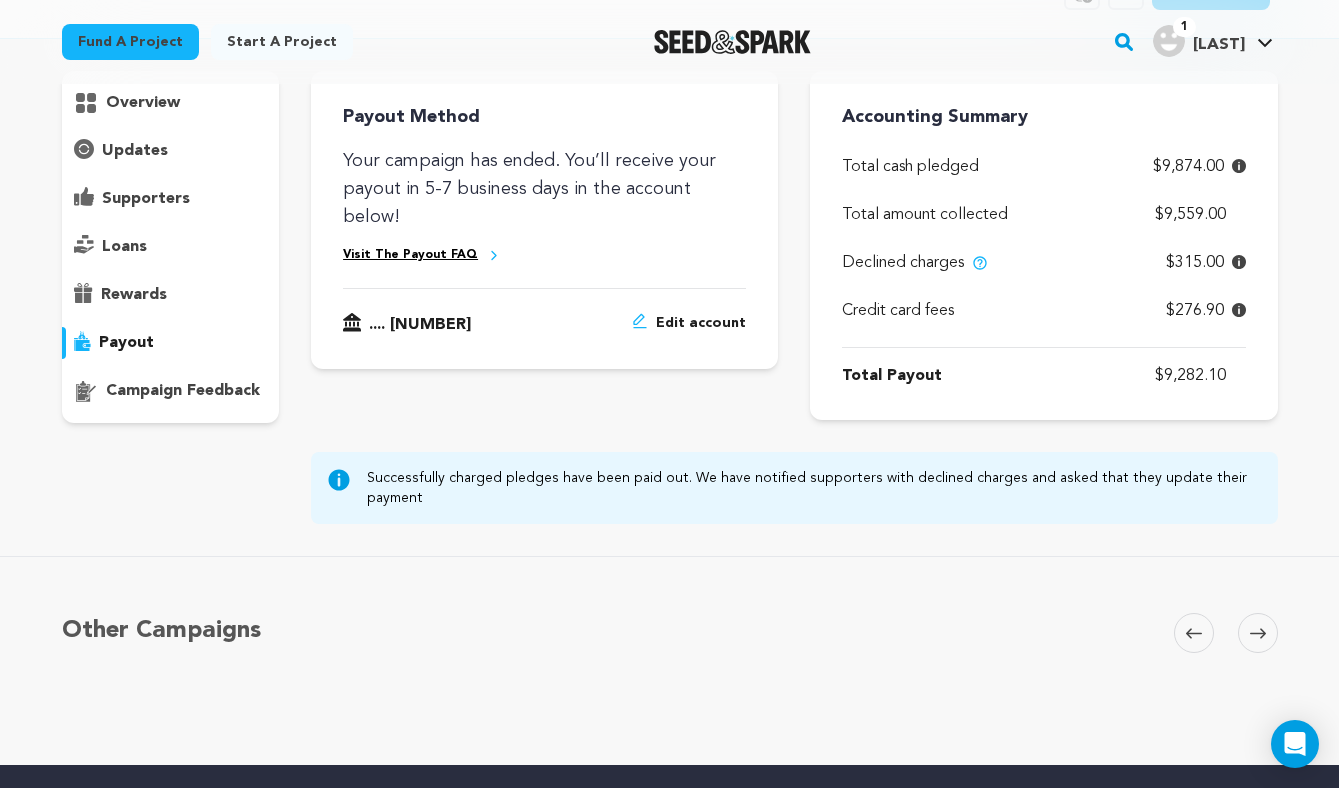 scroll, scrollTop: 0, scrollLeft: 0, axis: both 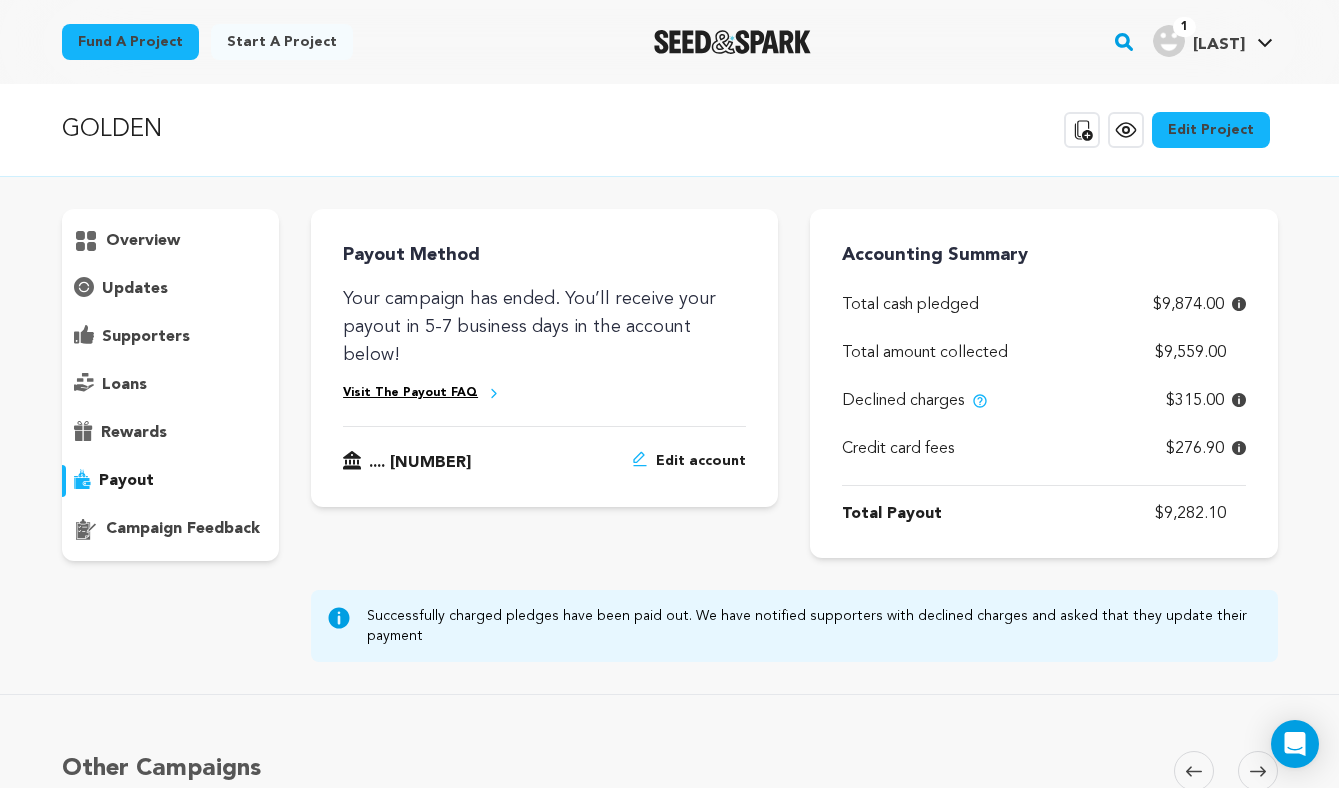 click on "GOLDEN" at bounding box center [112, 130] 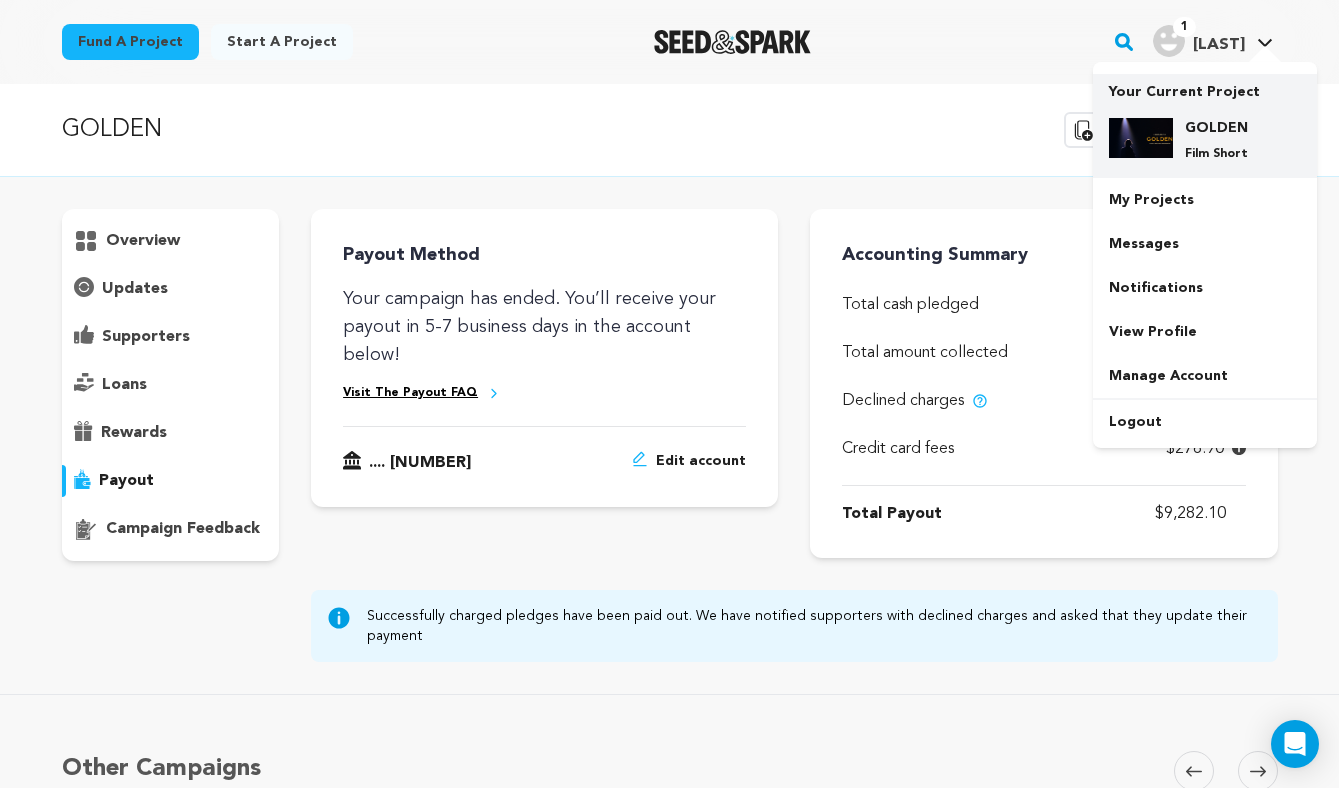 click on "GOLDEN" at bounding box center (1221, 128) 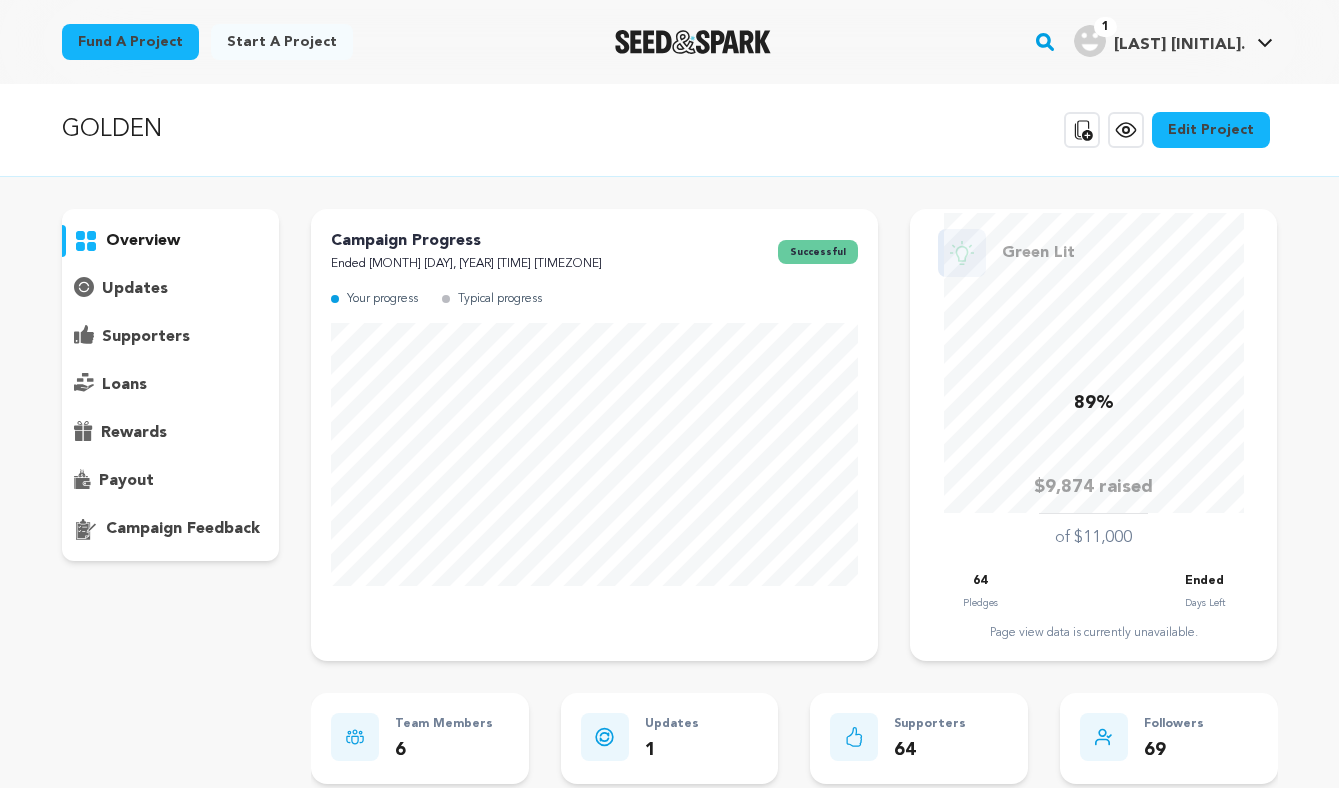 scroll, scrollTop: 0, scrollLeft: 0, axis: both 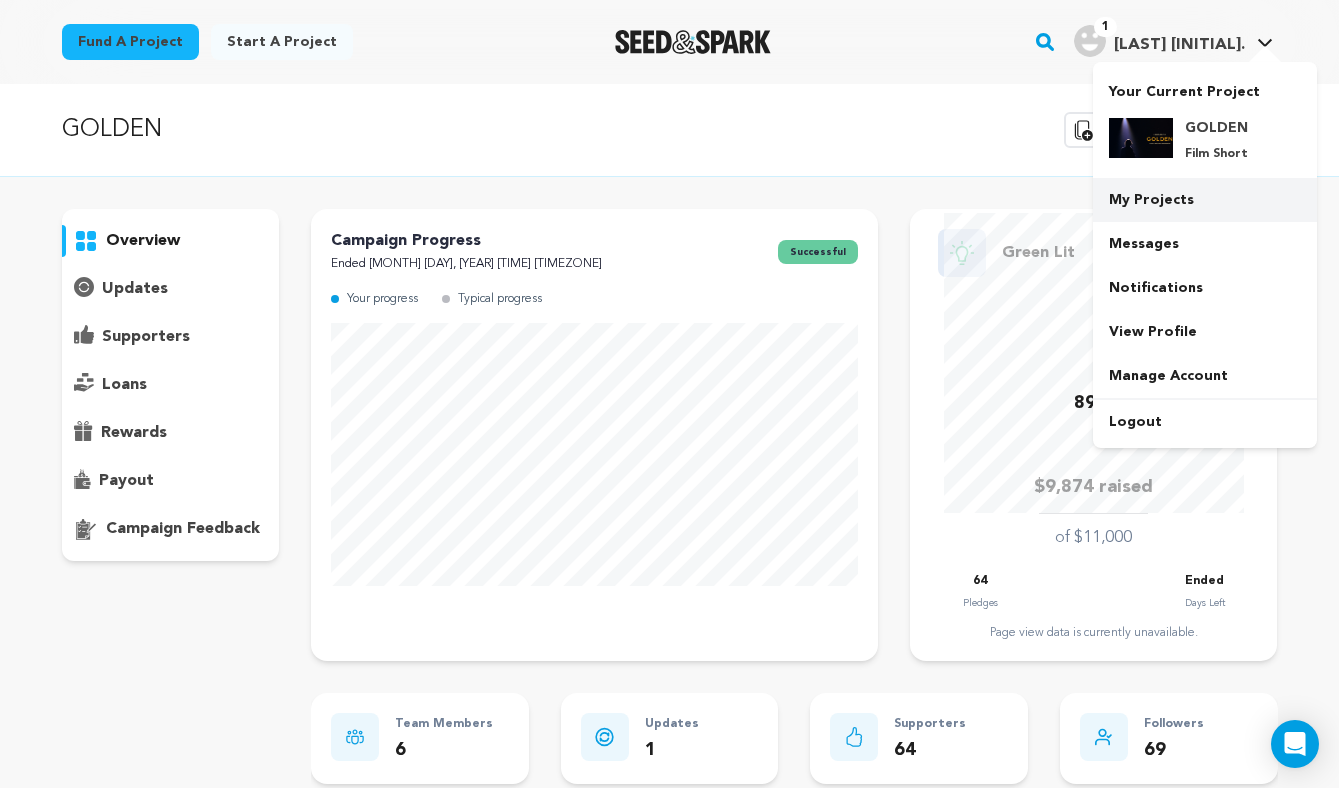 click on "My Projects" at bounding box center [1205, 200] 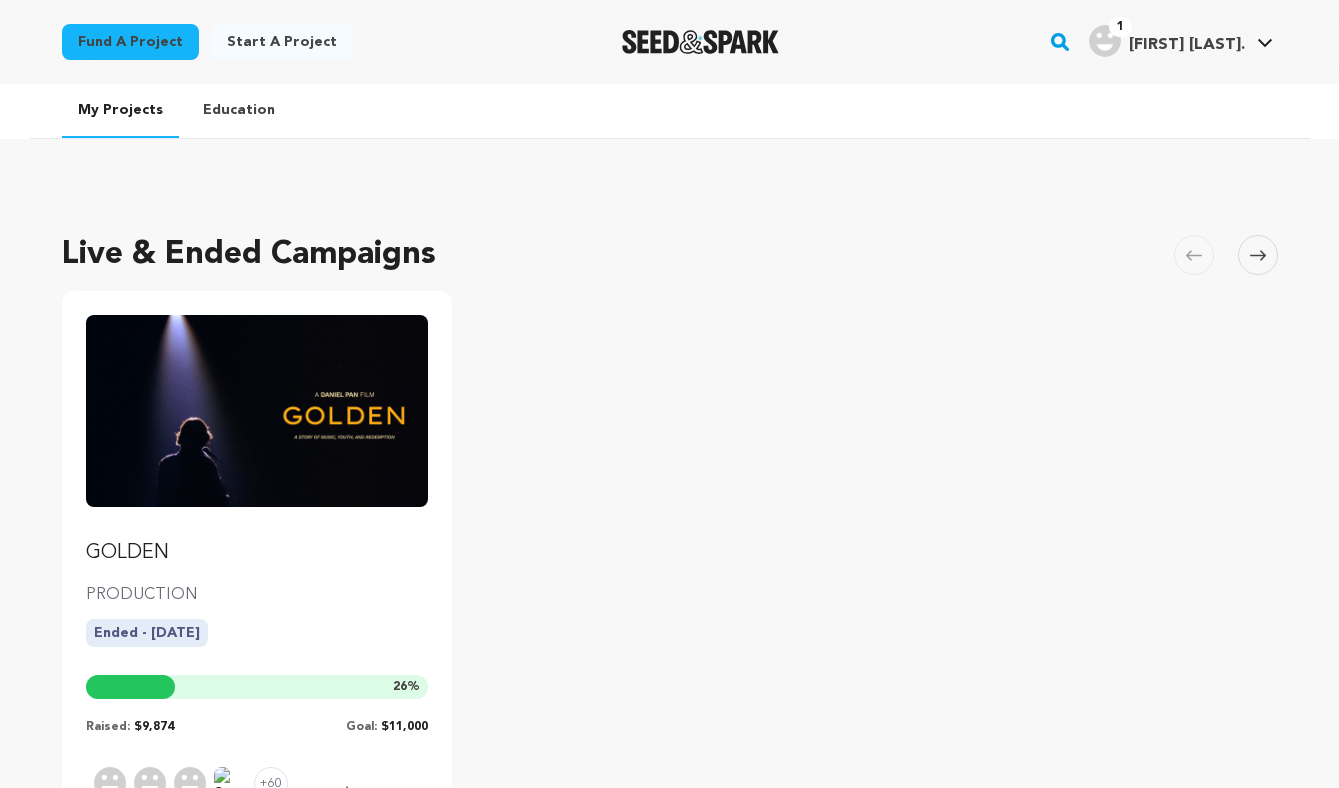 scroll, scrollTop: 0, scrollLeft: 0, axis: both 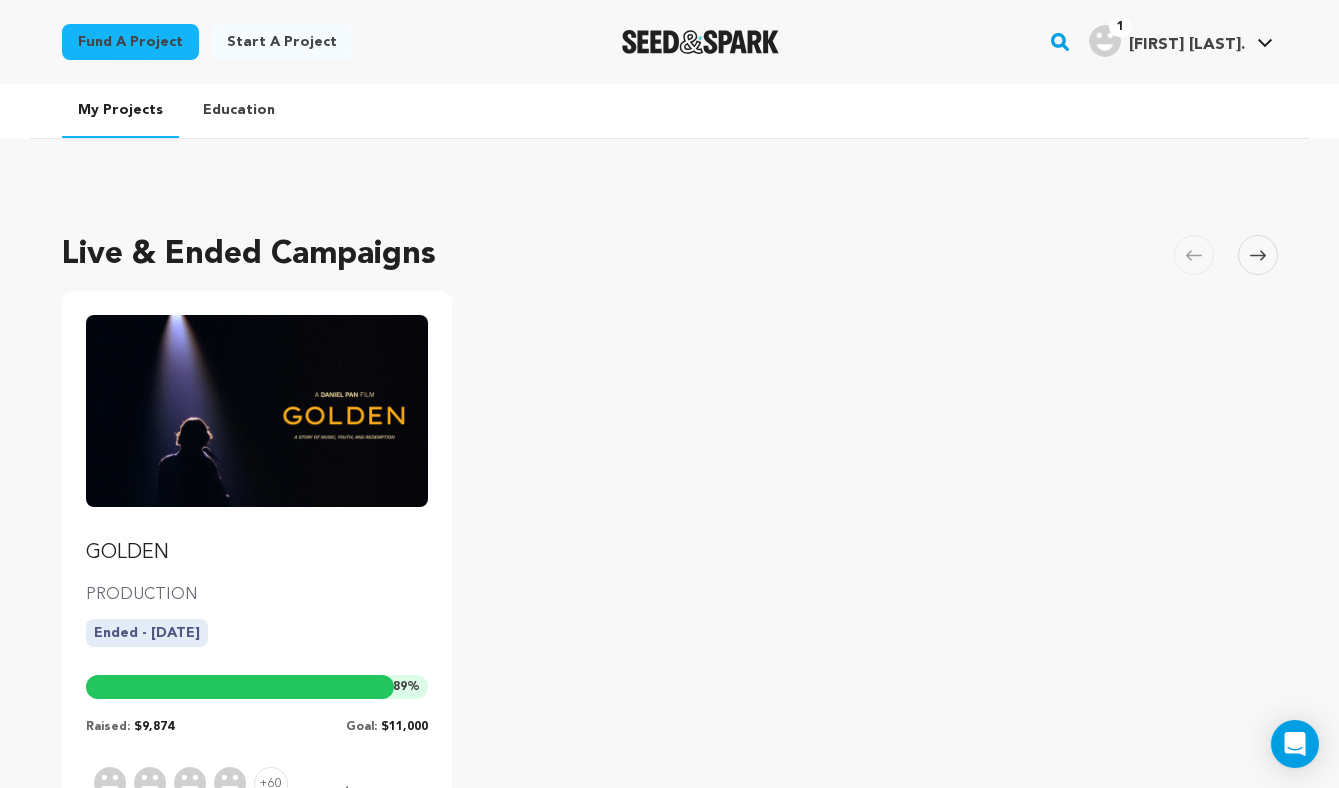 click at bounding box center [257, 411] 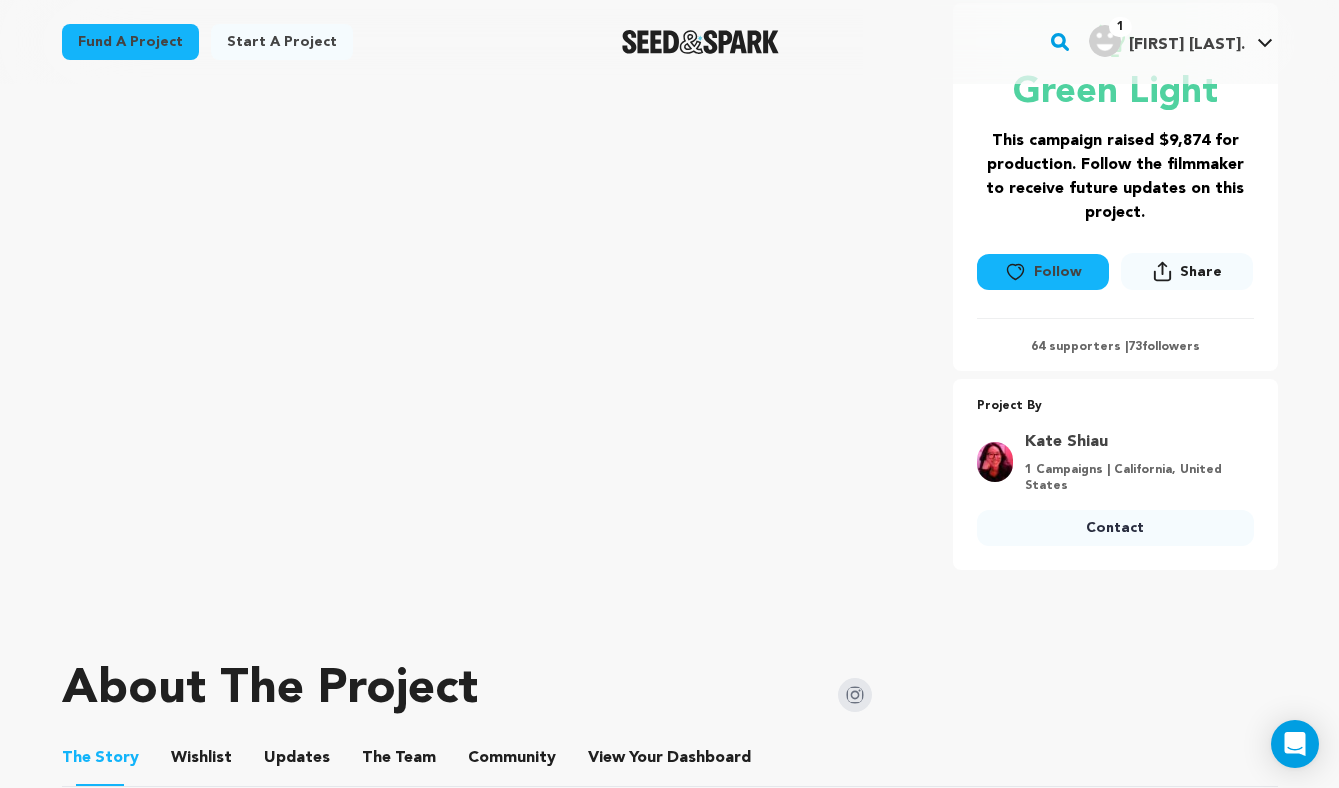 scroll, scrollTop: 0, scrollLeft: 0, axis: both 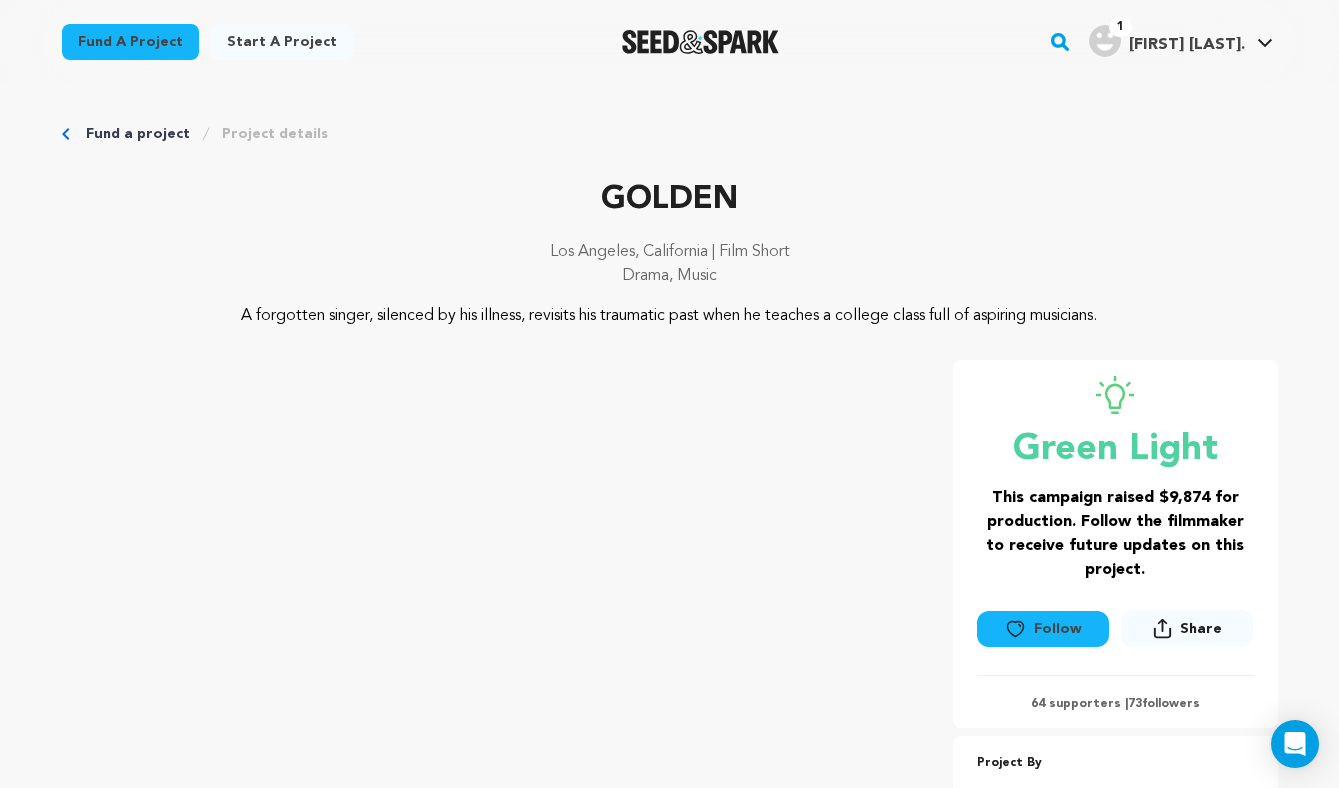 drag, startPoint x: 226, startPoint y: 316, endPoint x: 1158, endPoint y: 338, distance: 932.25964 